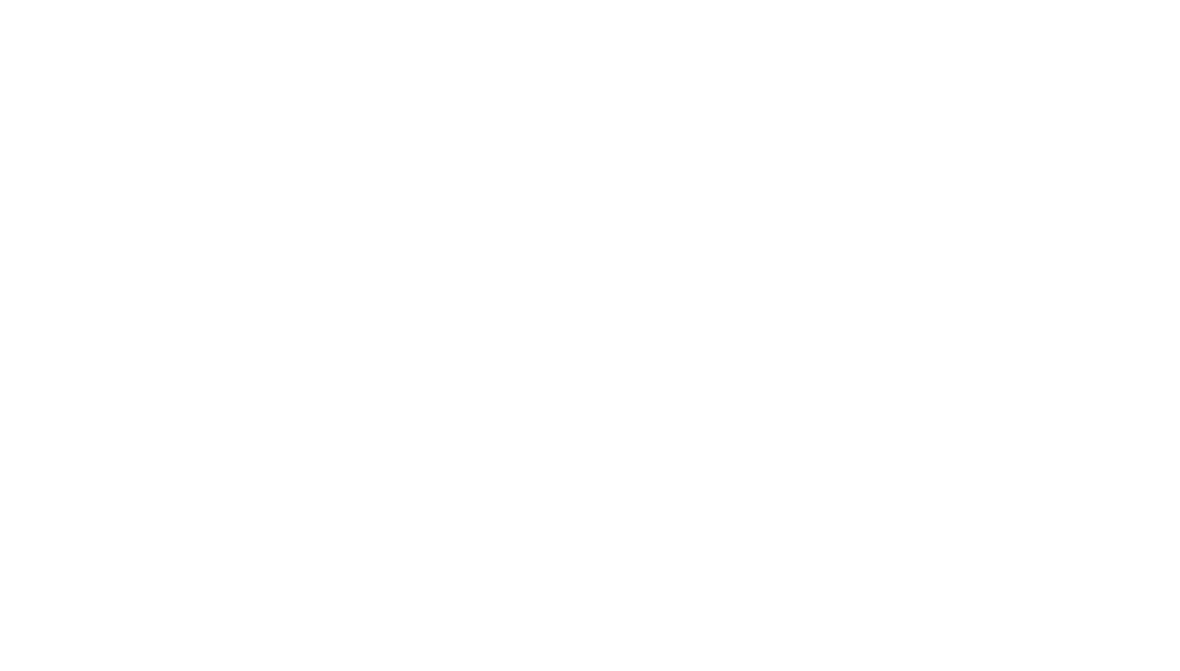 scroll, scrollTop: 0, scrollLeft: 0, axis: both 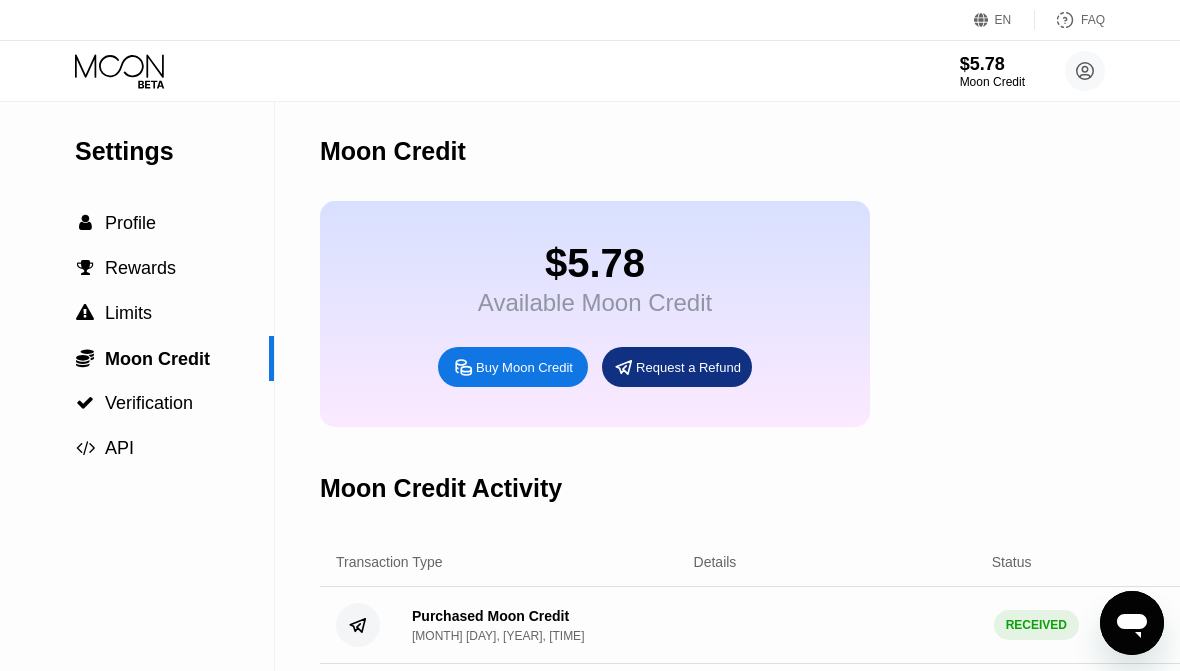 click on "Buy Moon Credit" at bounding box center [524, 367] 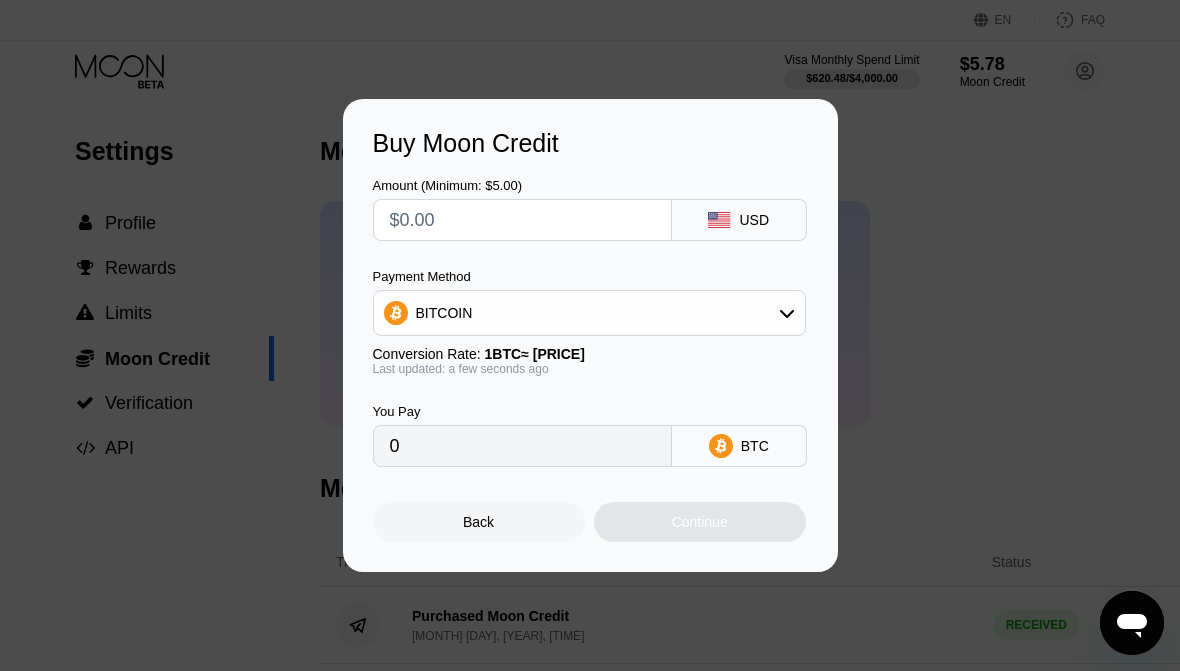click at bounding box center [522, 220] 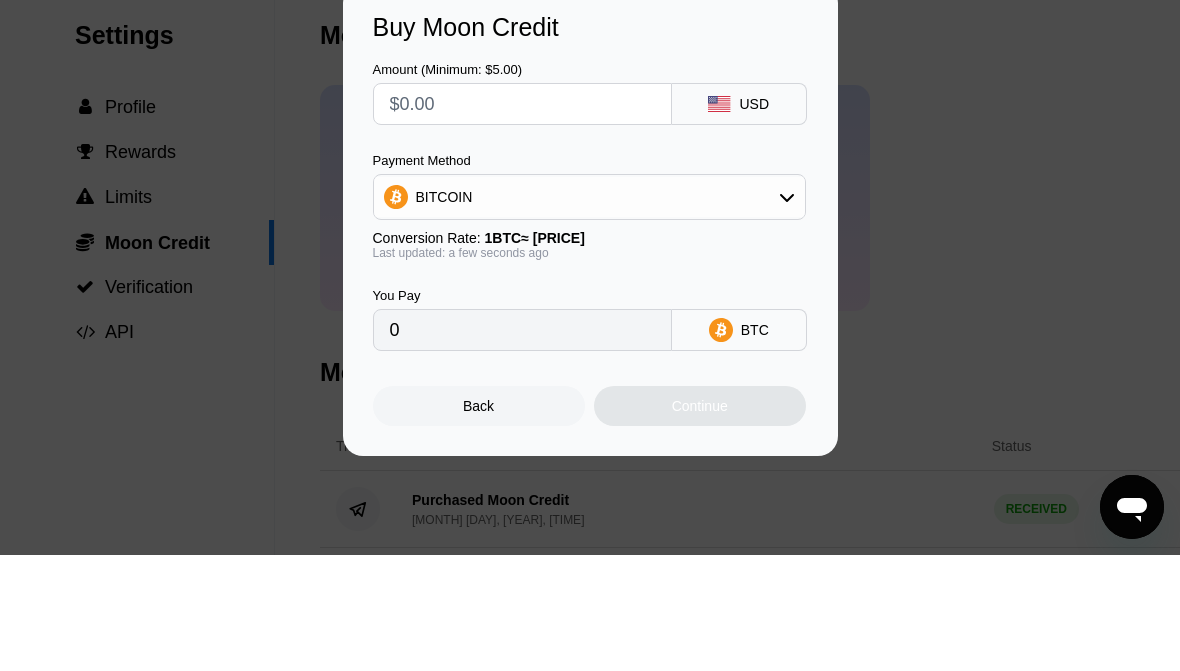 type on "$2" 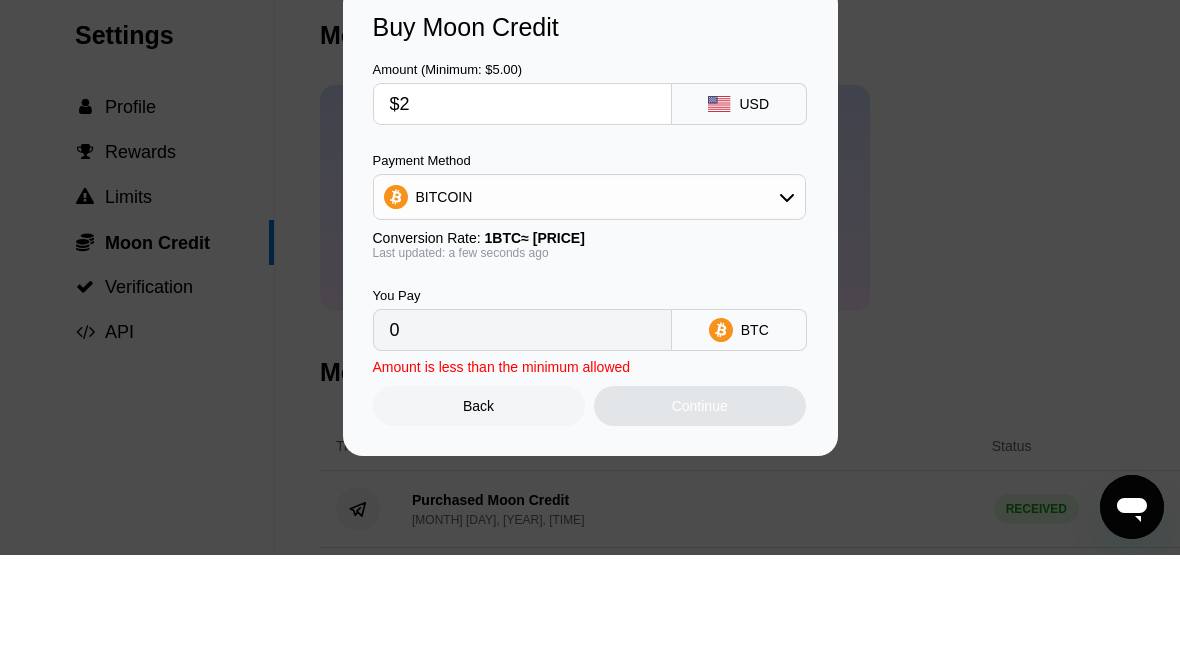 type on "0.00001776" 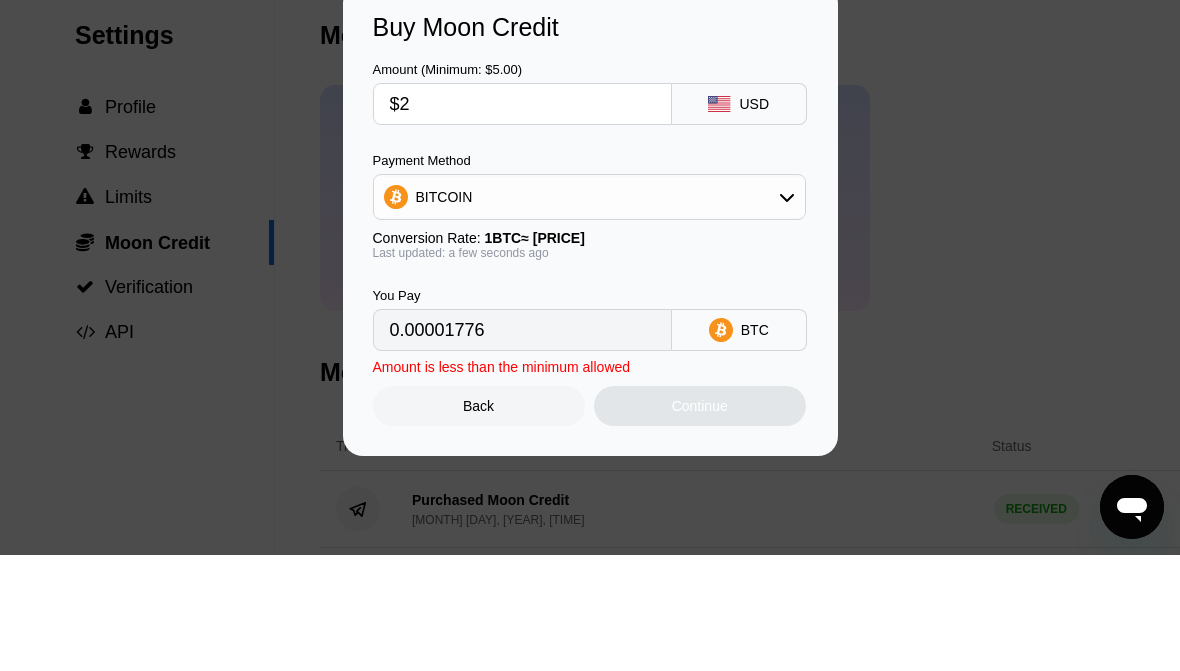 type on "$22" 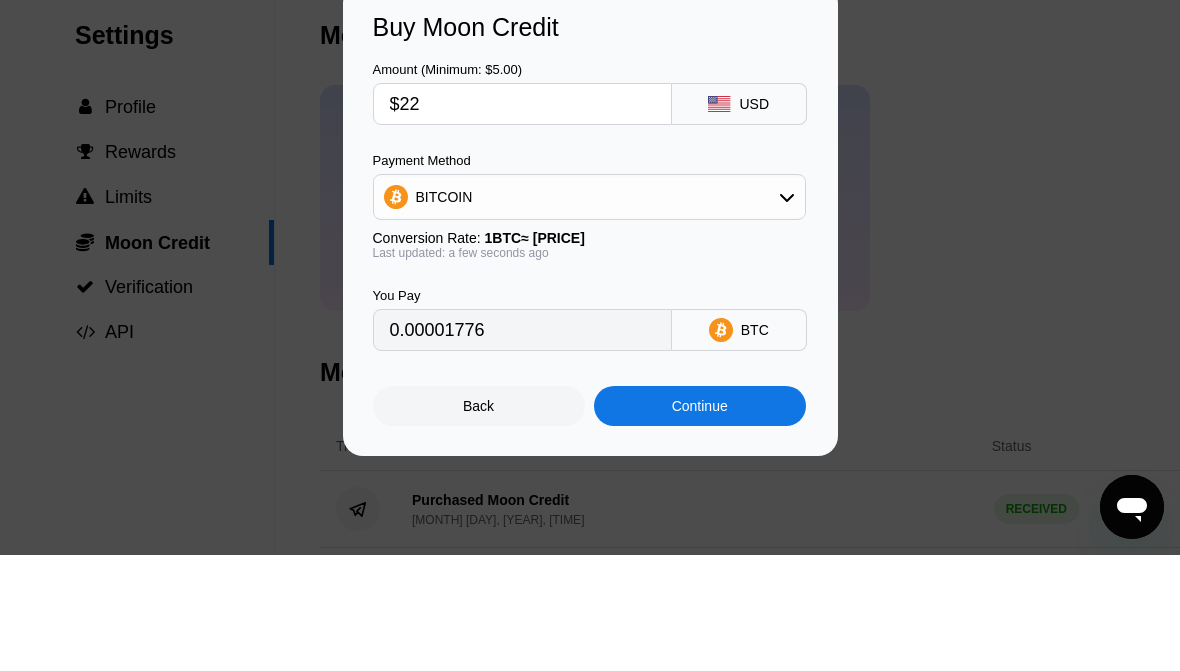 type on "0.00019533" 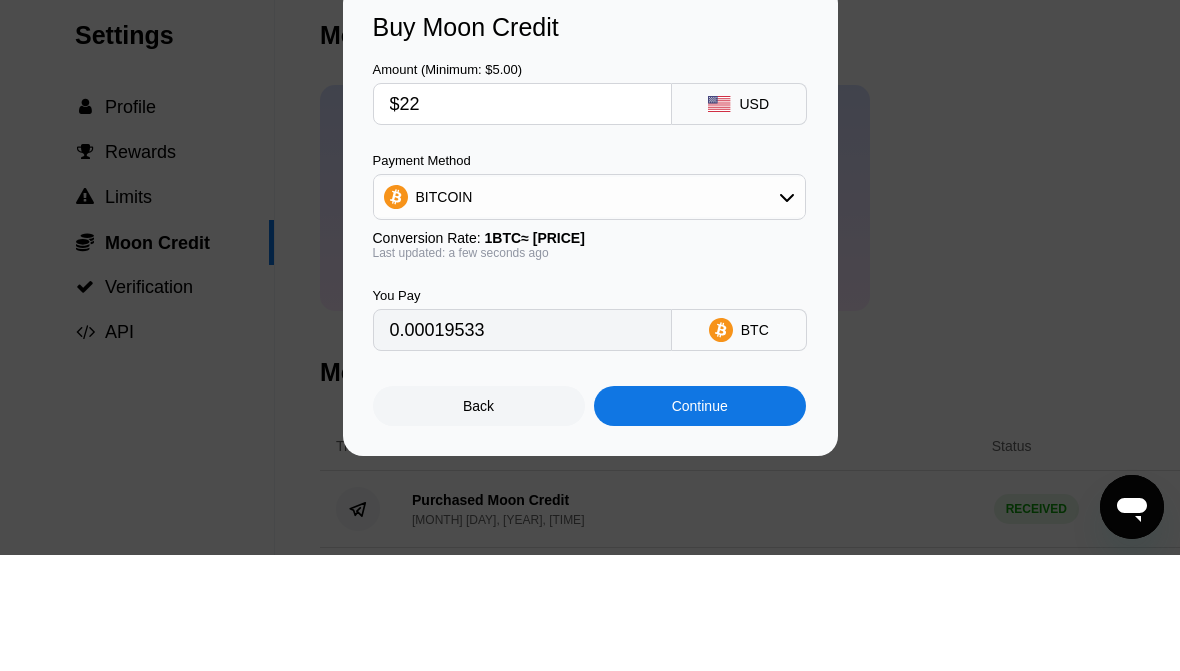 type on "$223" 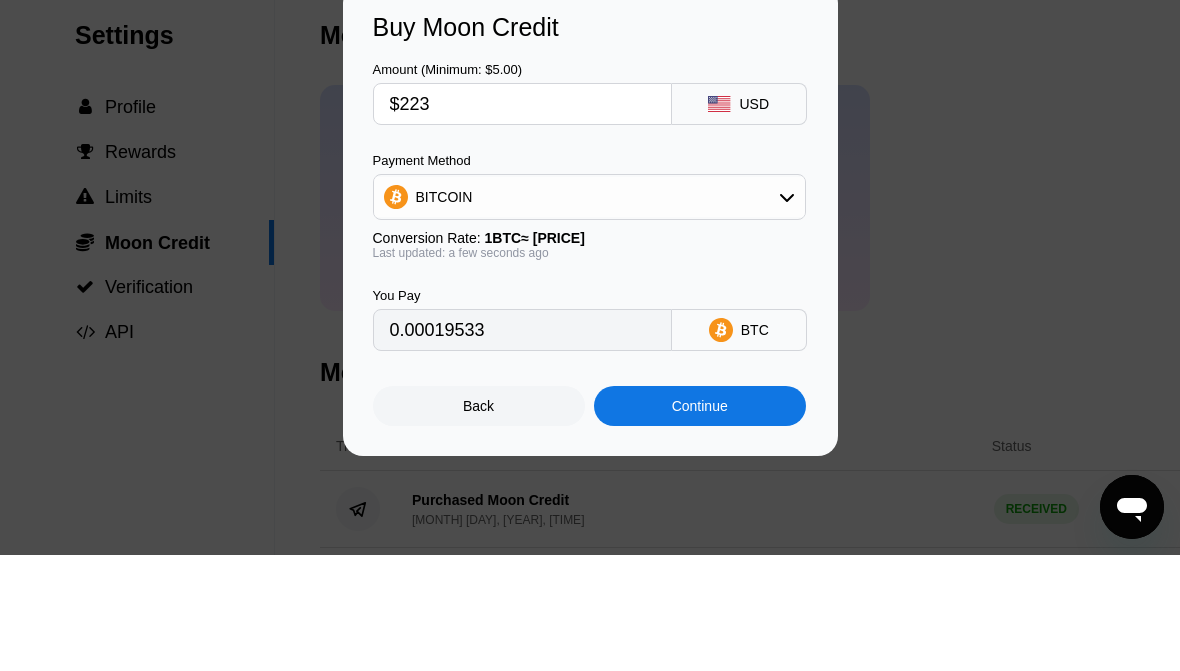 type on "0.00197992" 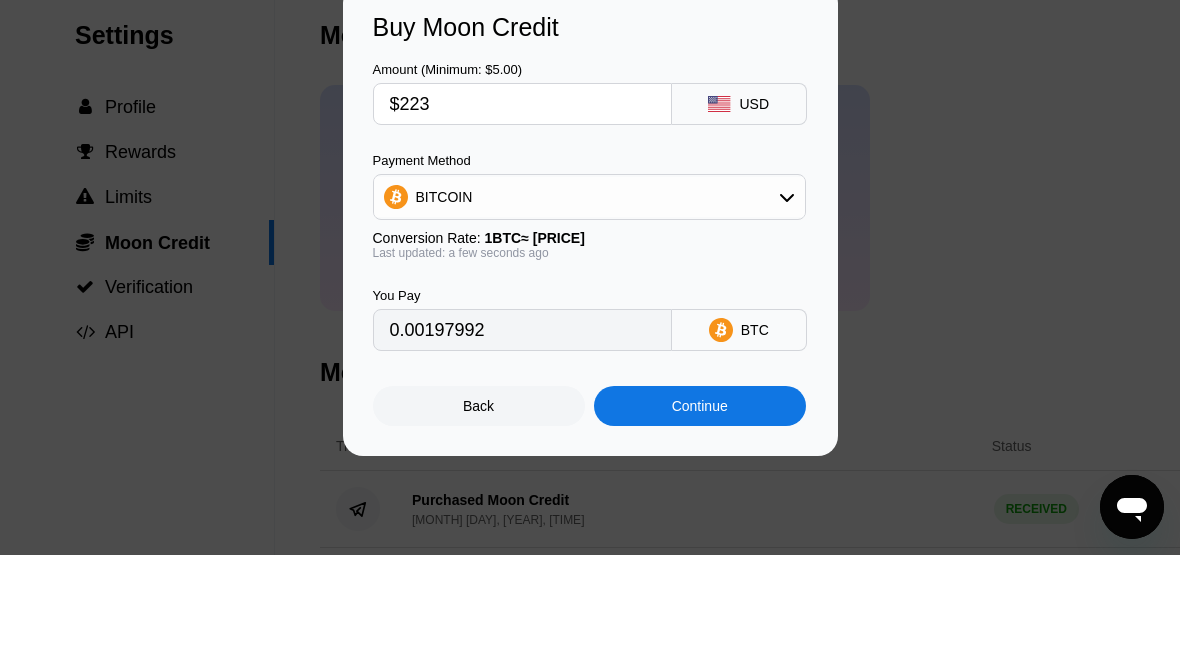 scroll, scrollTop: 116, scrollLeft: 0, axis: vertical 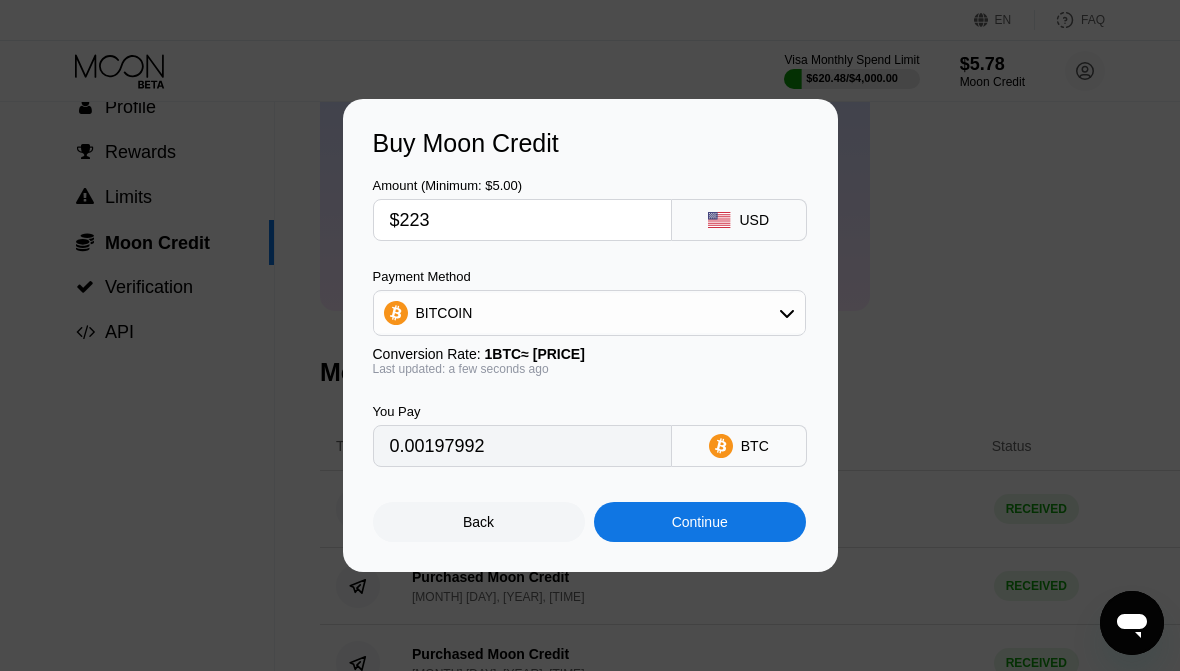 click on "Continue" at bounding box center [700, 522] 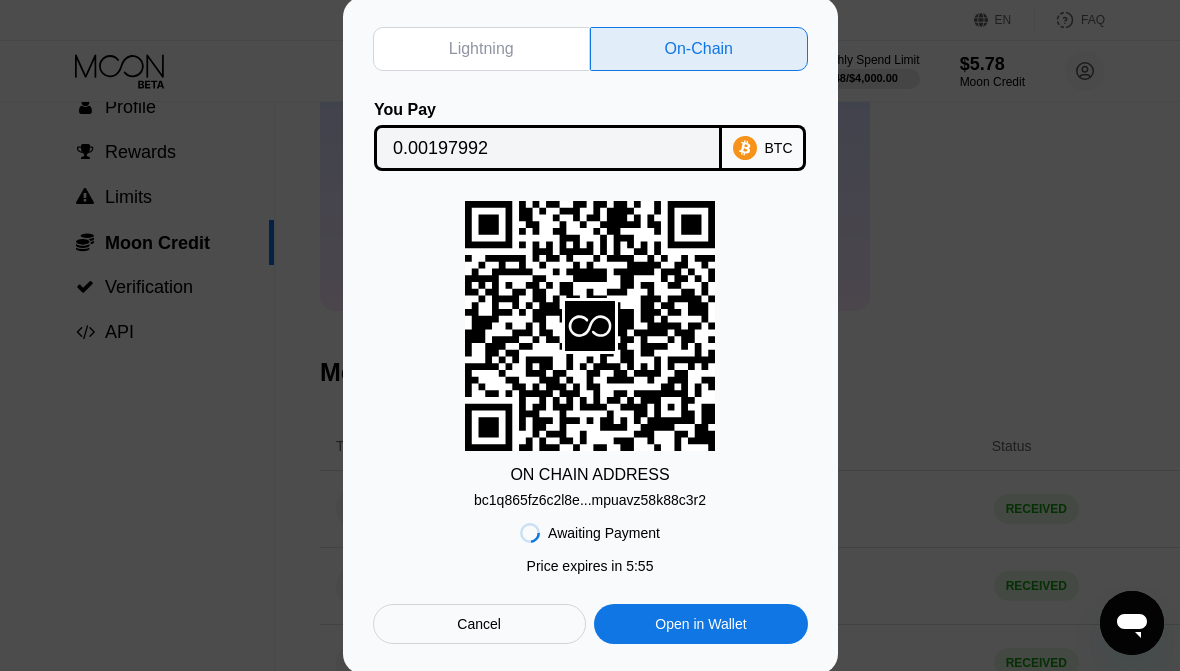 click on "Cancel" at bounding box center [479, 624] 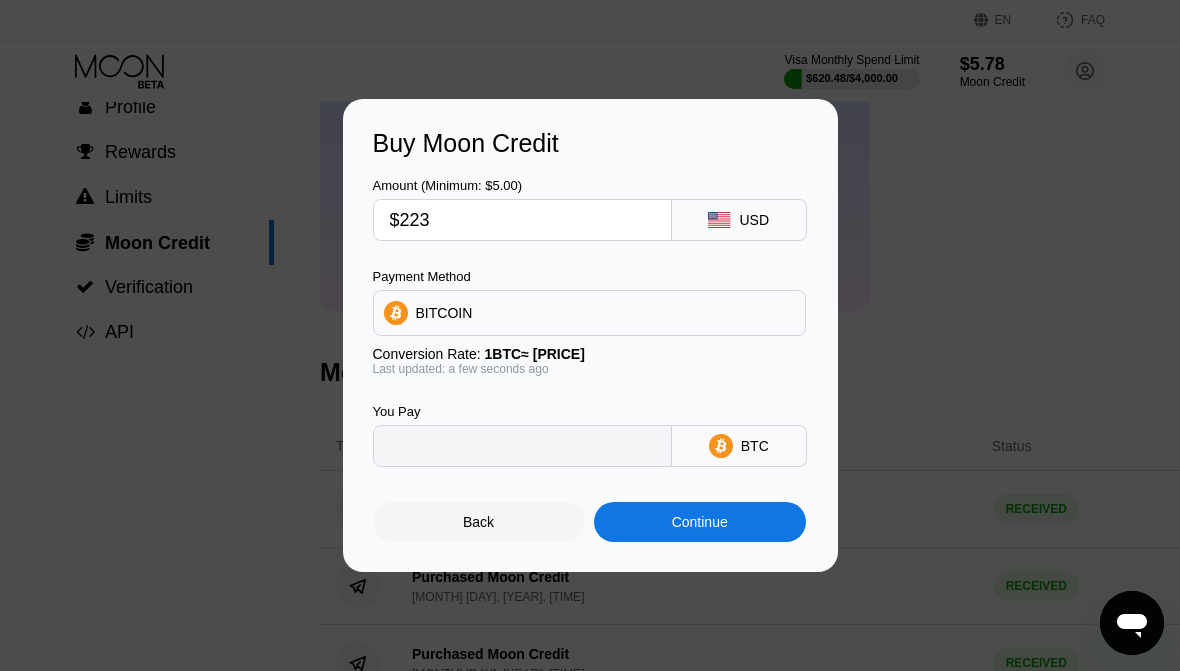 type on "0.00197992" 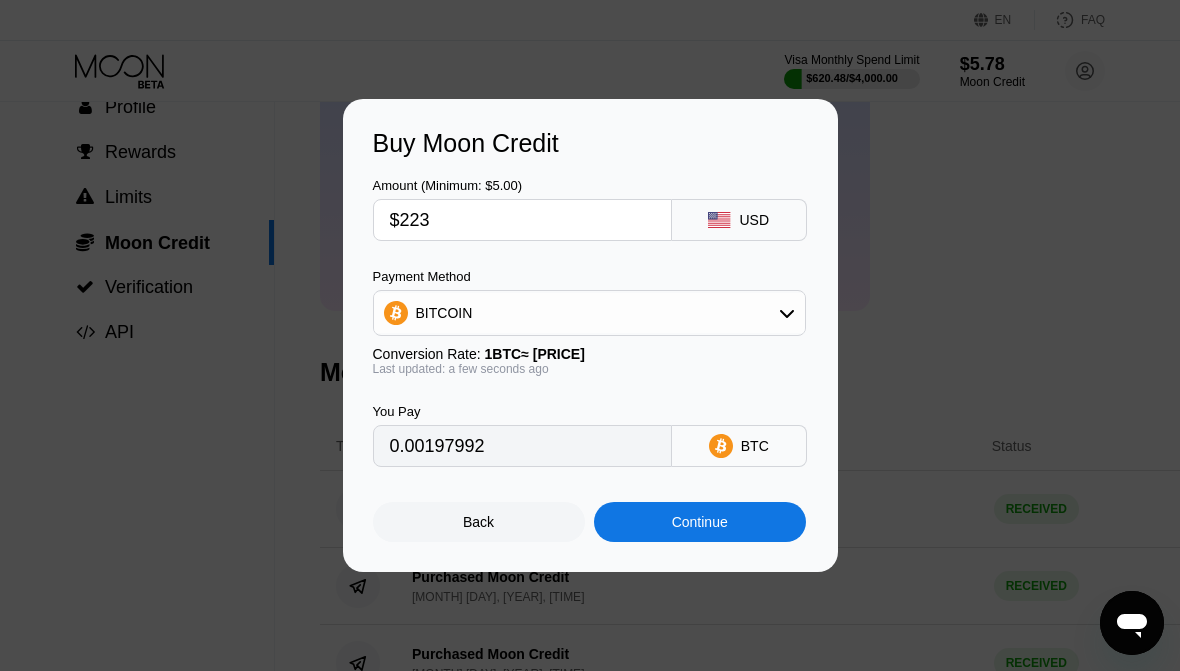 click on "$223" at bounding box center (522, 220) 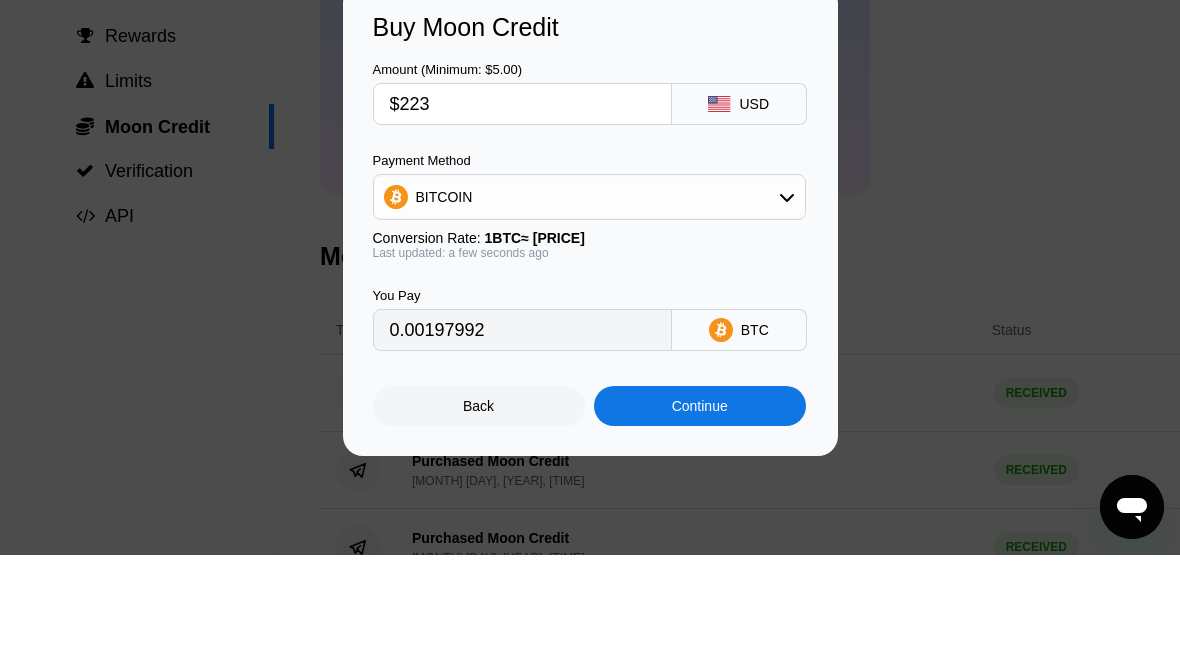 type on "$22" 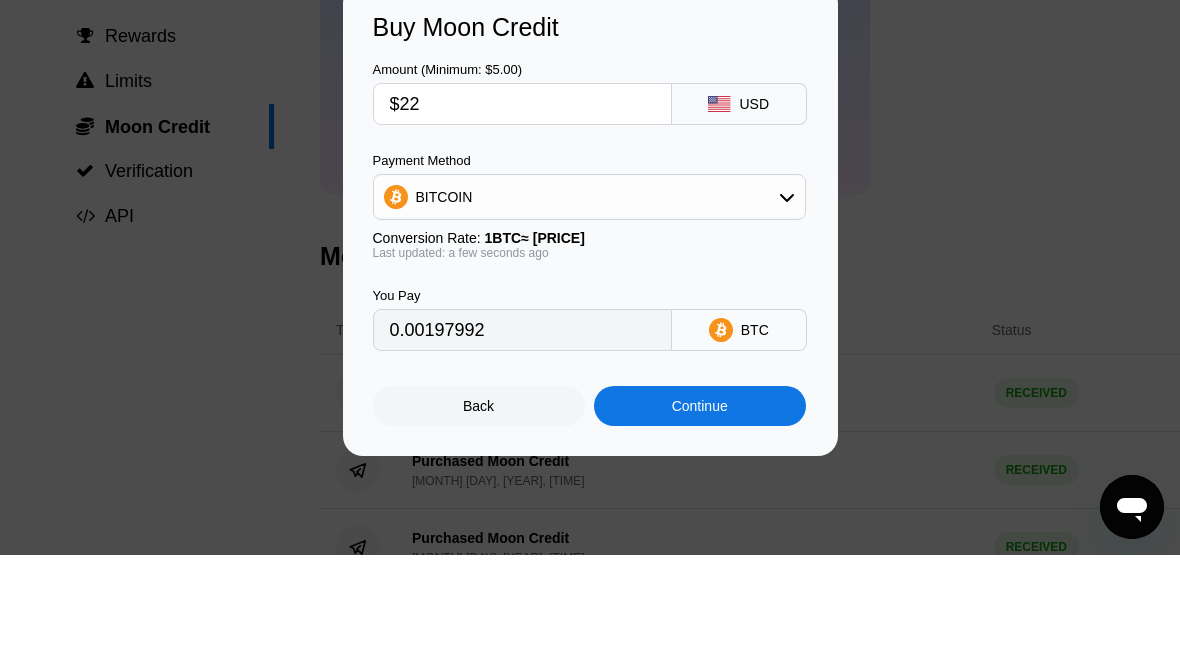 type on "0.00019533" 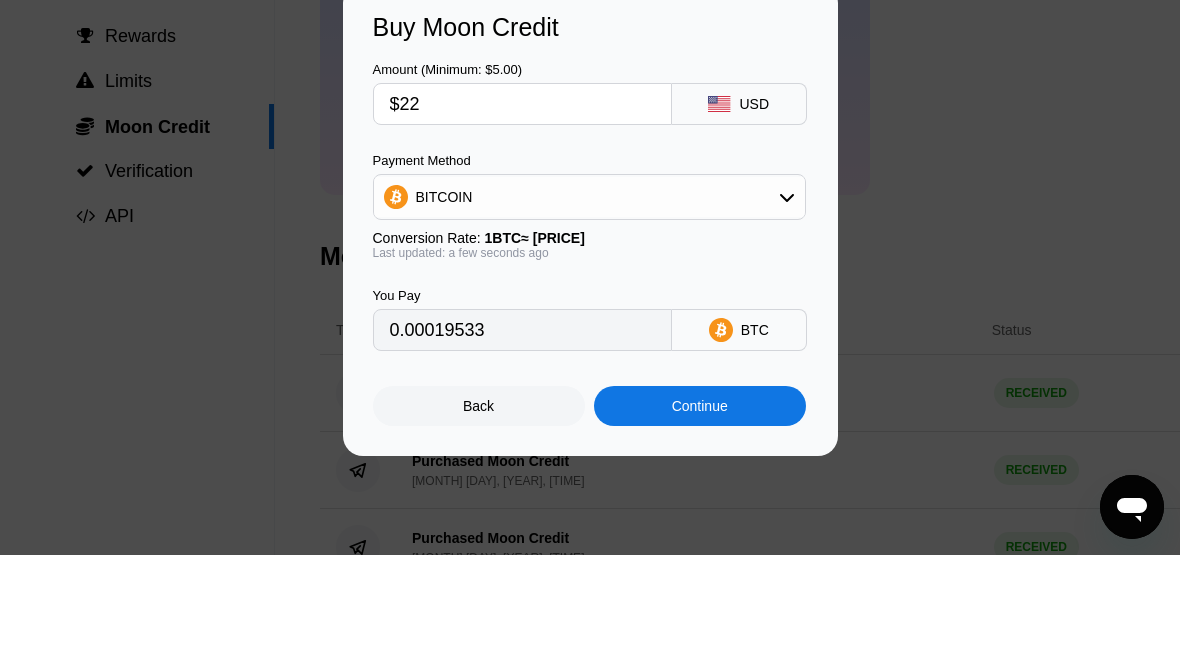 type on "$222" 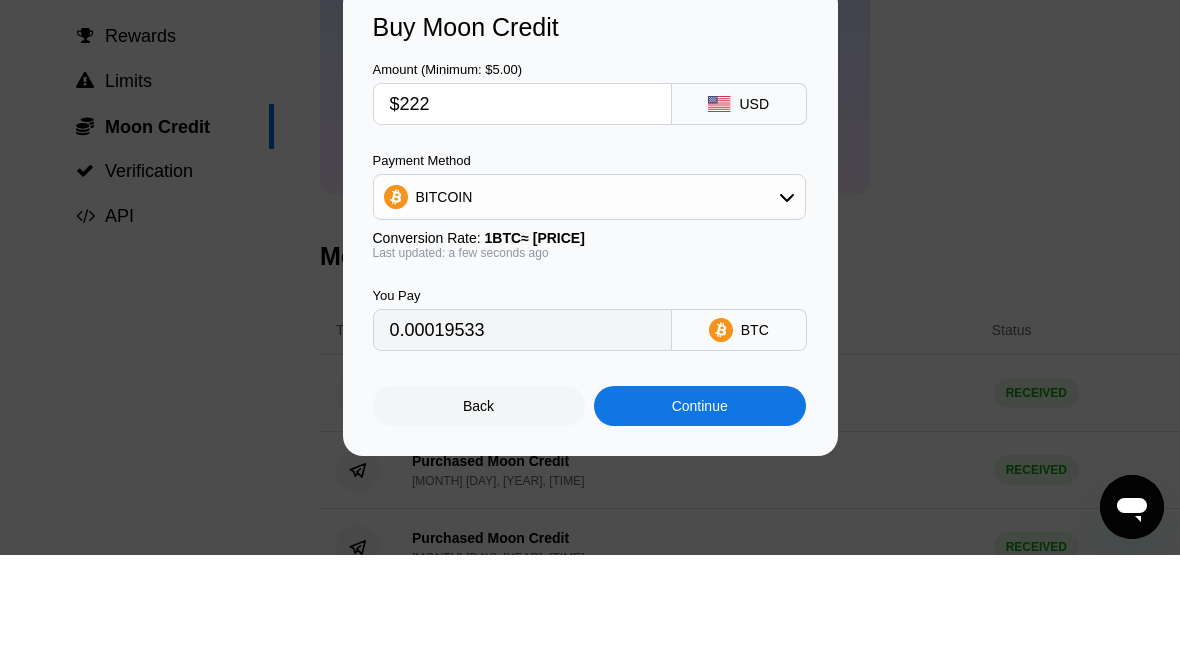 type on "0.00197104" 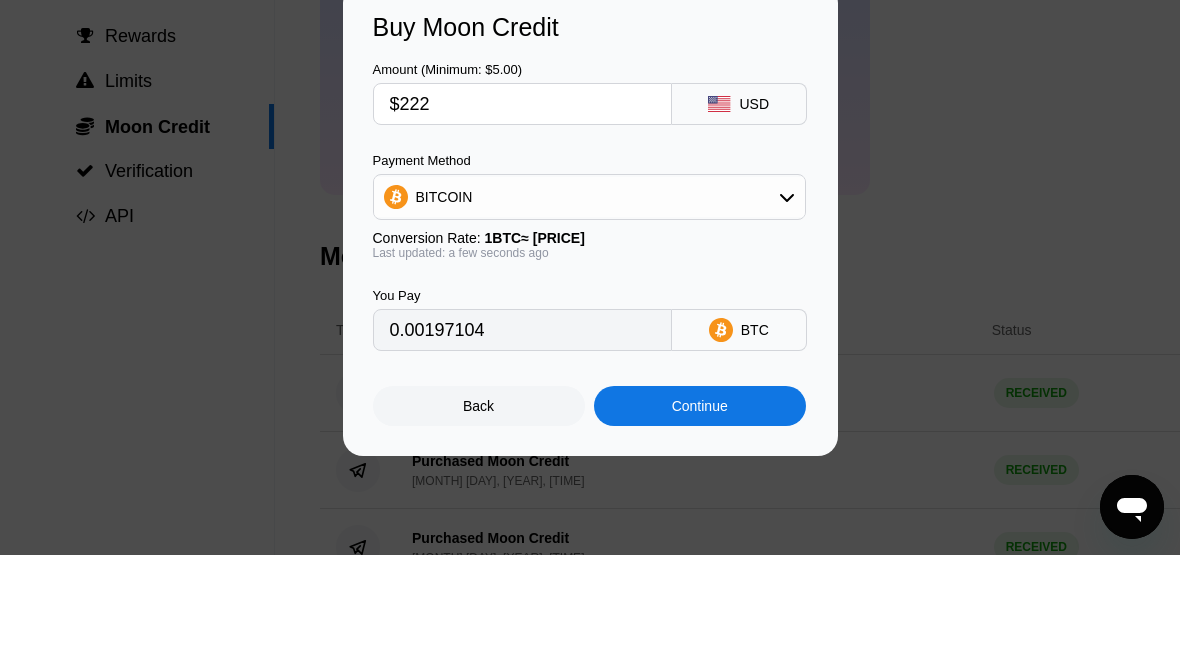 scroll, scrollTop: 232, scrollLeft: 0, axis: vertical 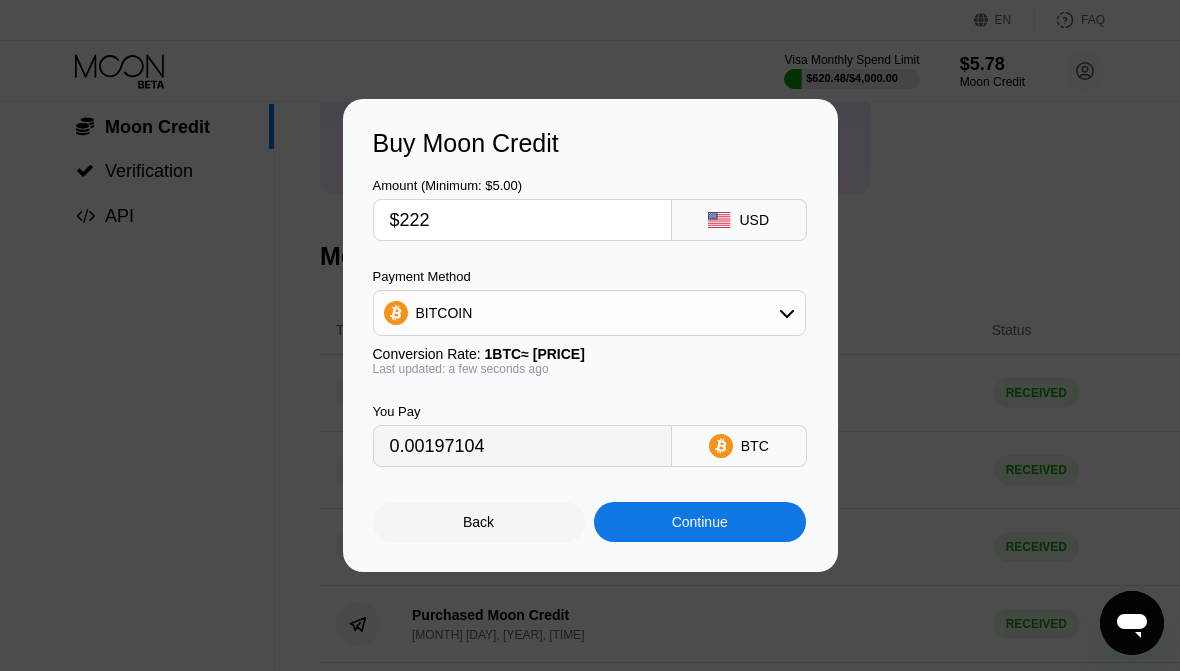click on "Continue" at bounding box center (700, 522) 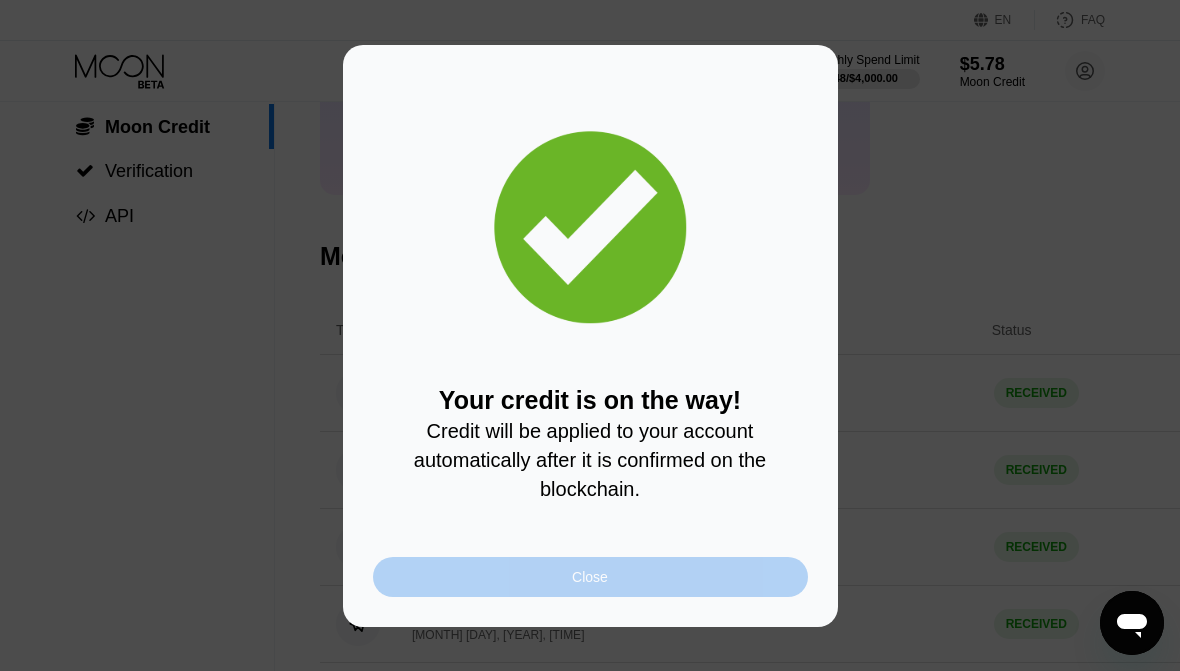 click on "Close" at bounding box center (590, 577) 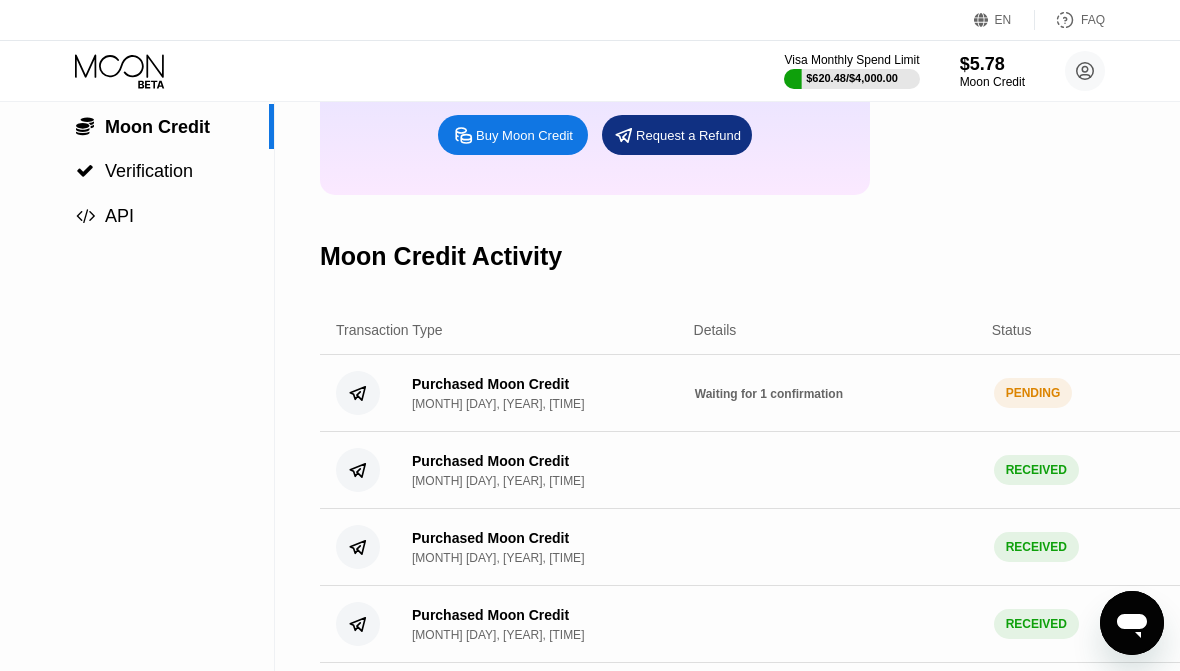 click 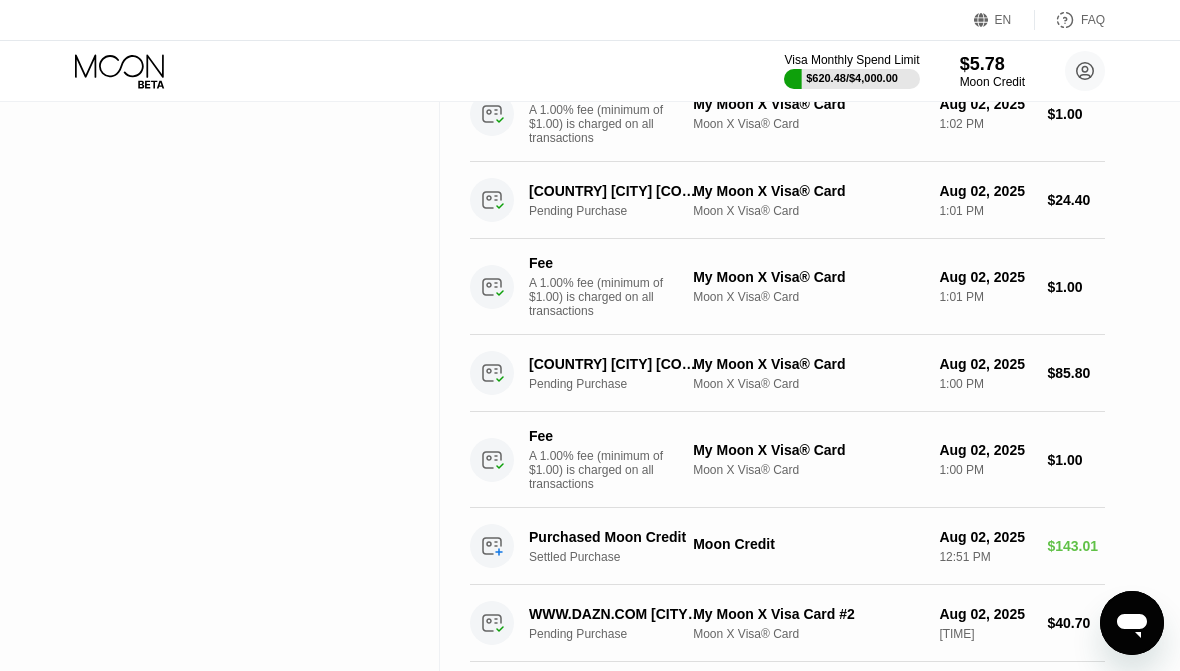 scroll, scrollTop: 0, scrollLeft: 0, axis: both 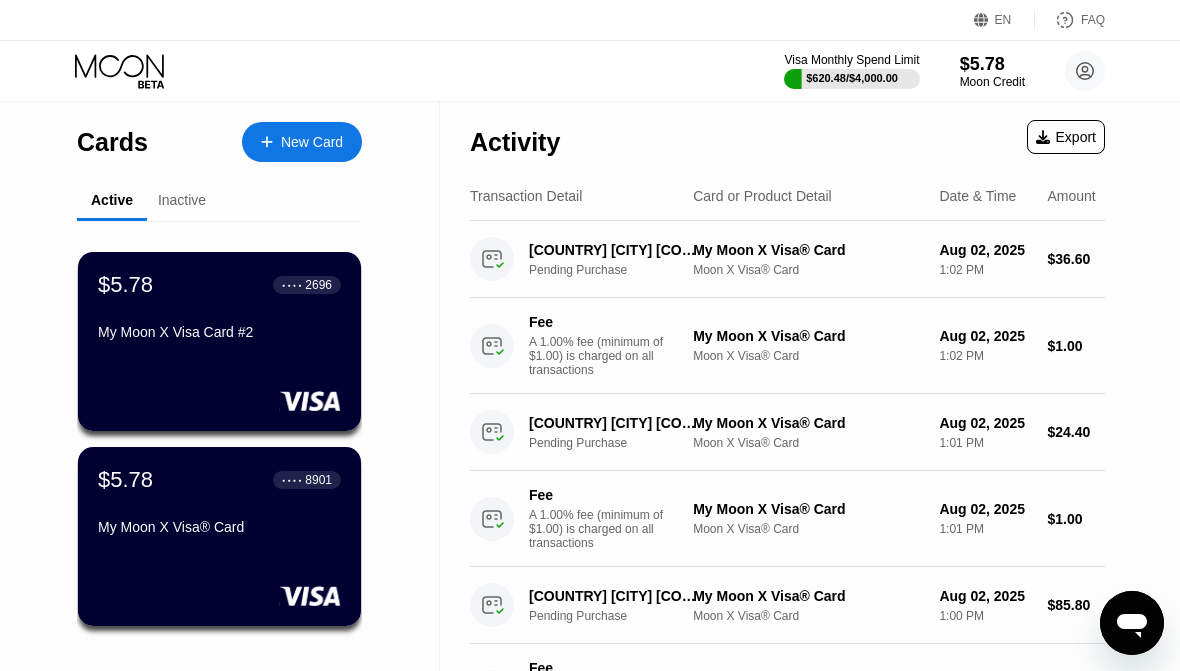 click on "Visa Monthly Spend Limit $620.48 / $4,000.00 $5.78 Moon Credit fabrilog762@gmail.com  Home Settings Support Careers About Us Log out Privacy policy Terms" at bounding box center (590, 71) 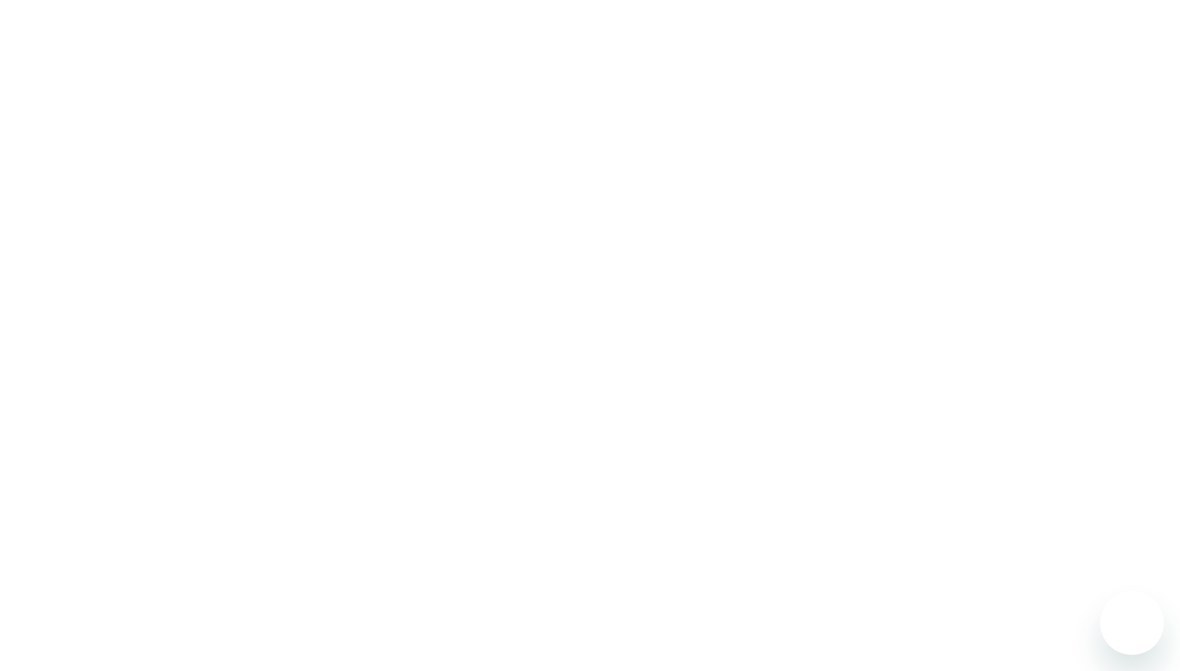 scroll, scrollTop: 0, scrollLeft: 0, axis: both 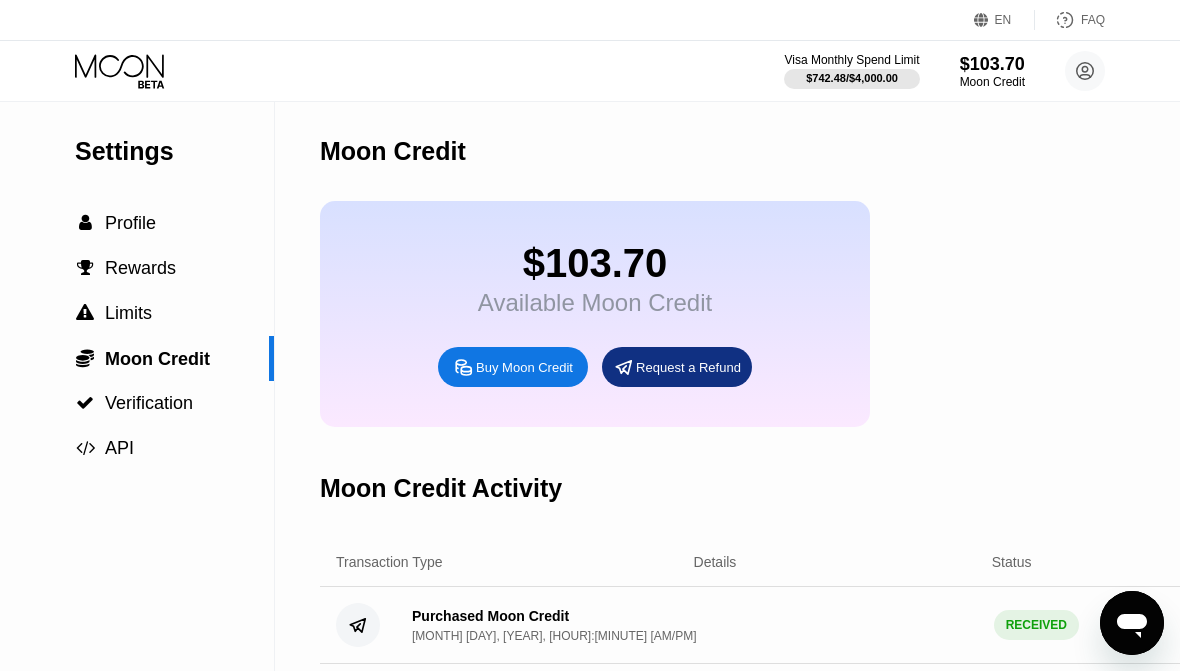 click on "Buy Moon Credit" at bounding box center (524, 367) 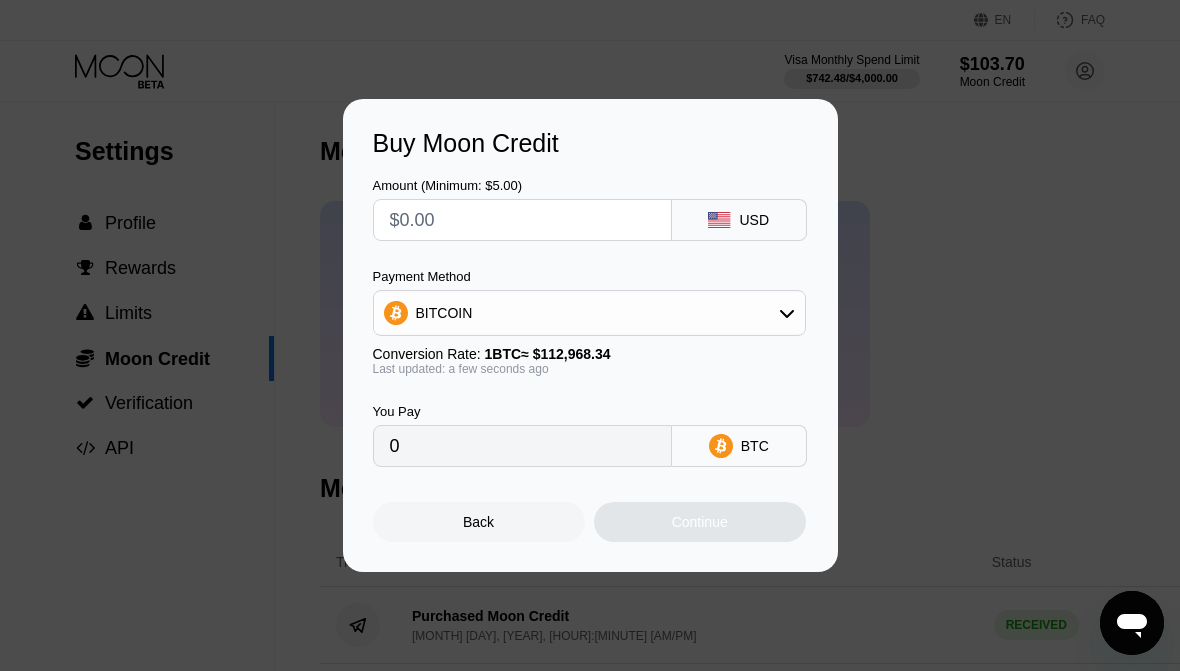 click at bounding box center (522, 220) 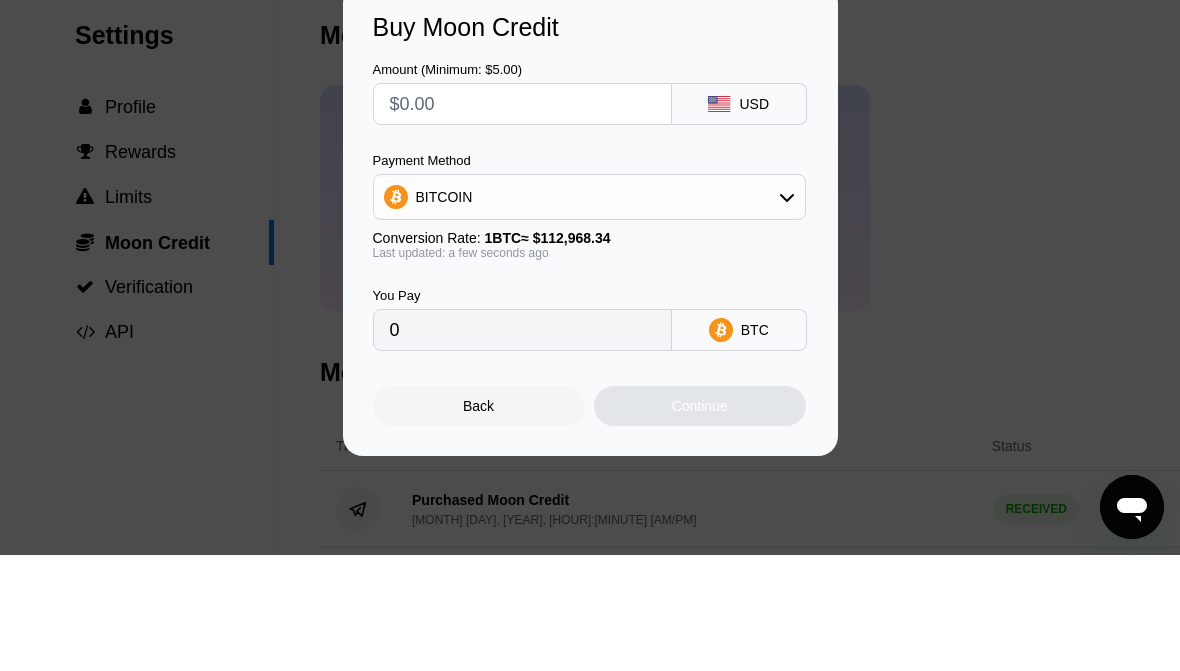 type on "$1" 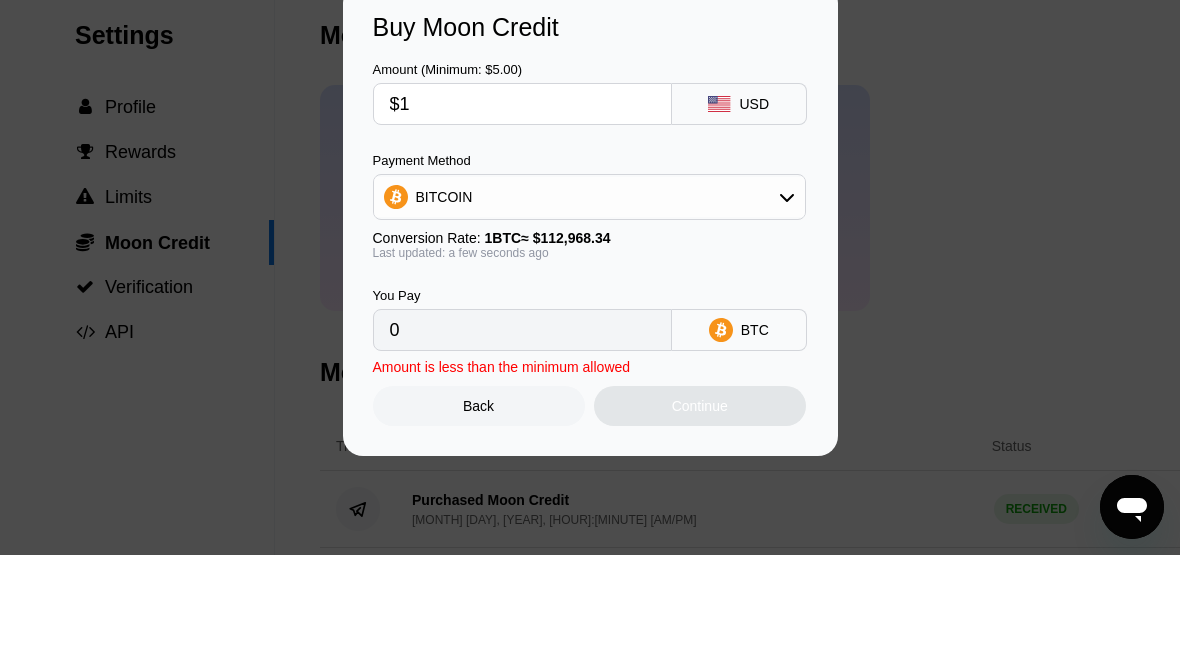 type on "0.00000886" 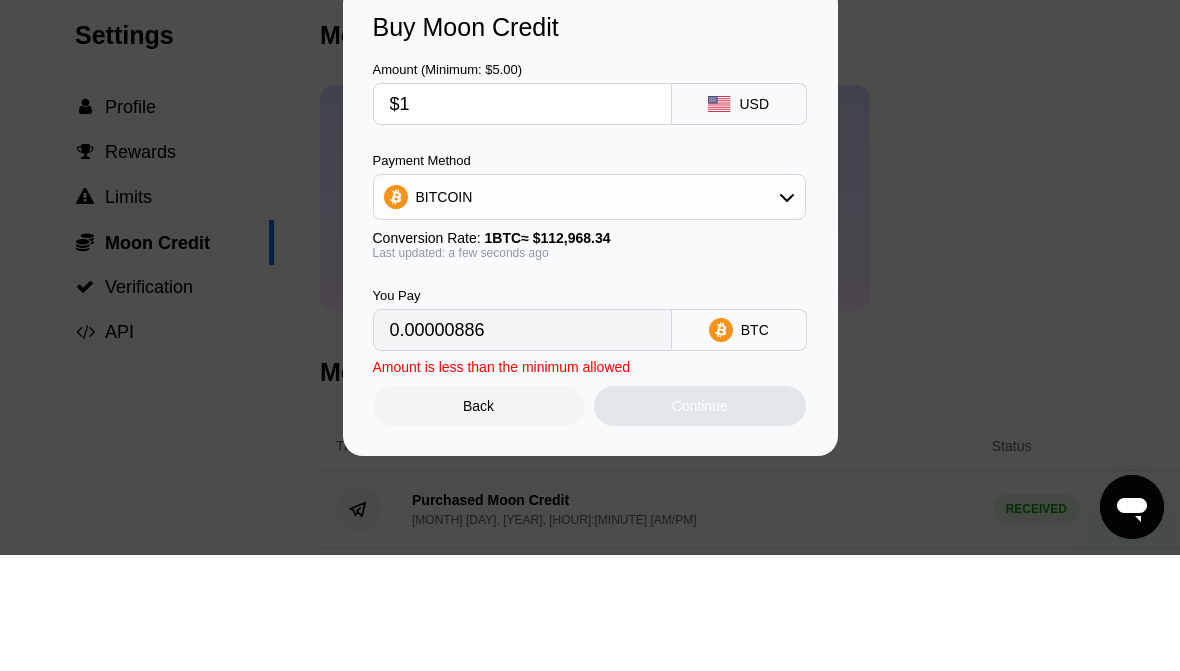 type on "$14" 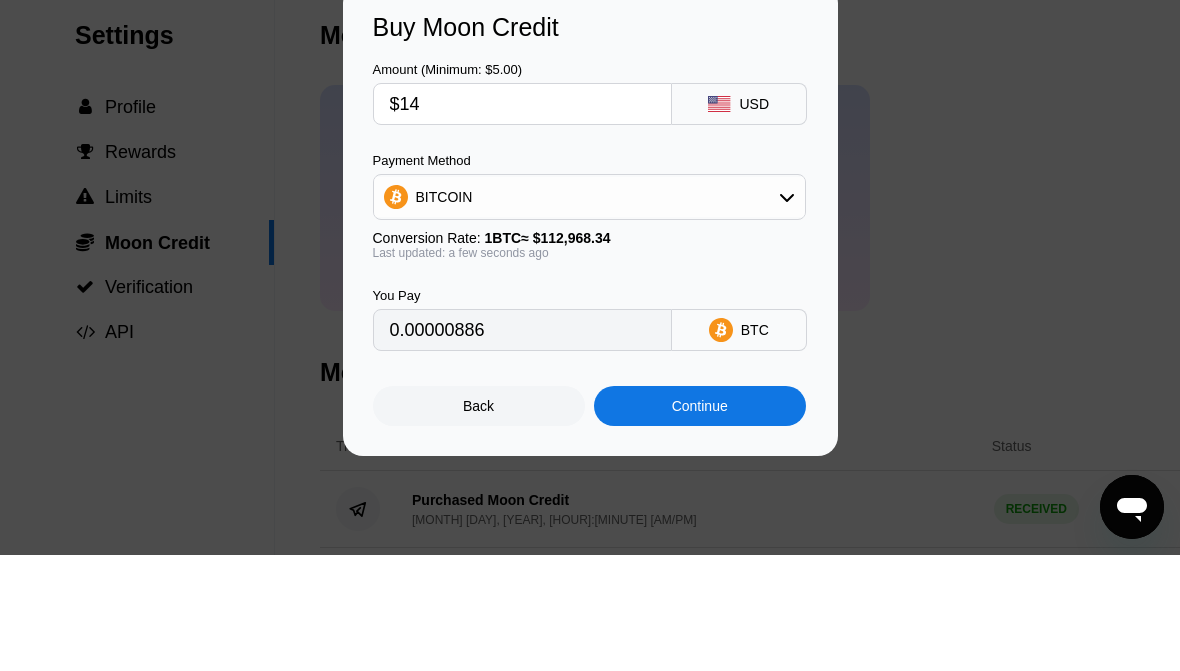 type on "0.00012393" 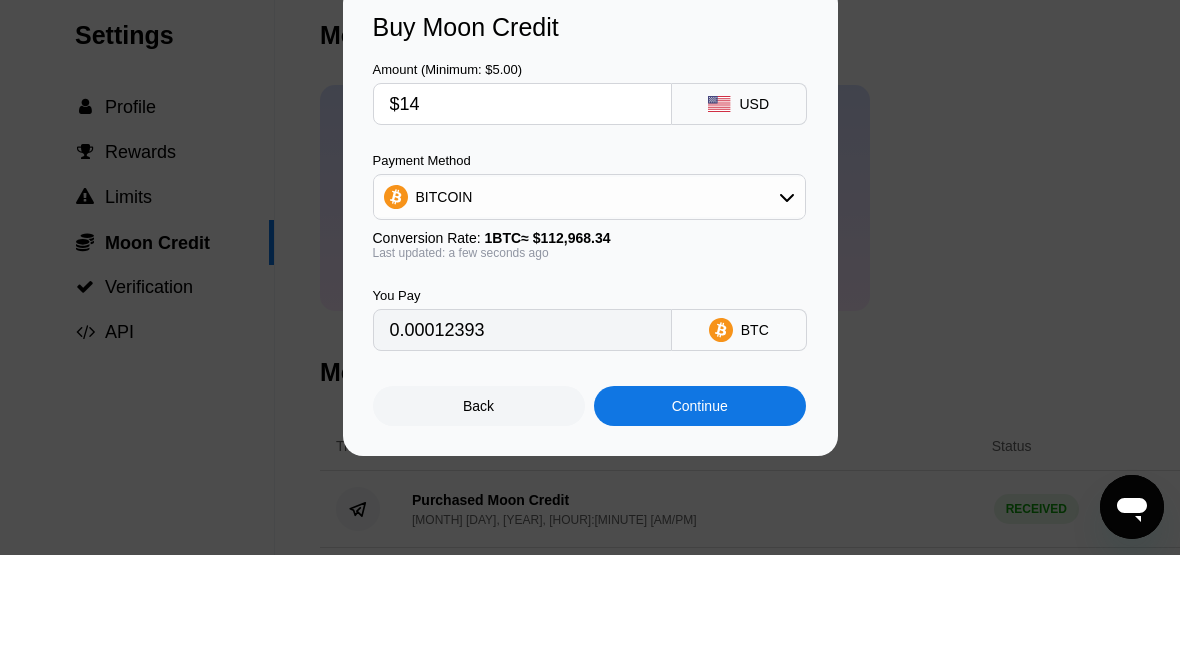 type on "$143" 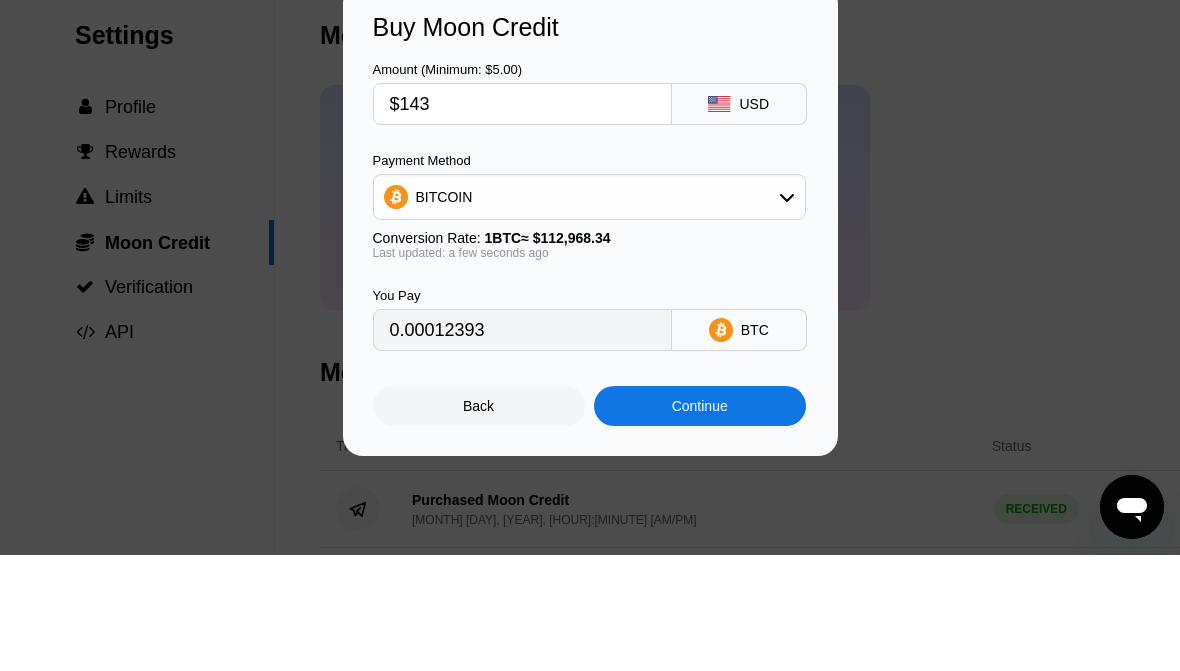 type on "0.00126585" 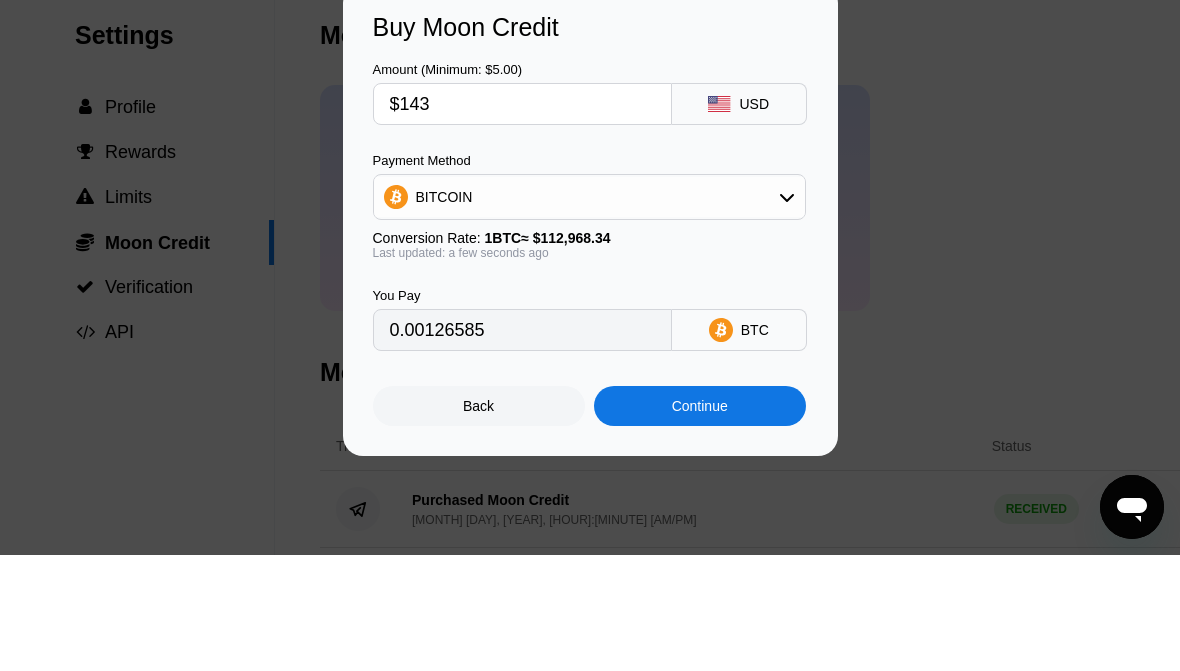 scroll, scrollTop: 116, scrollLeft: 0, axis: vertical 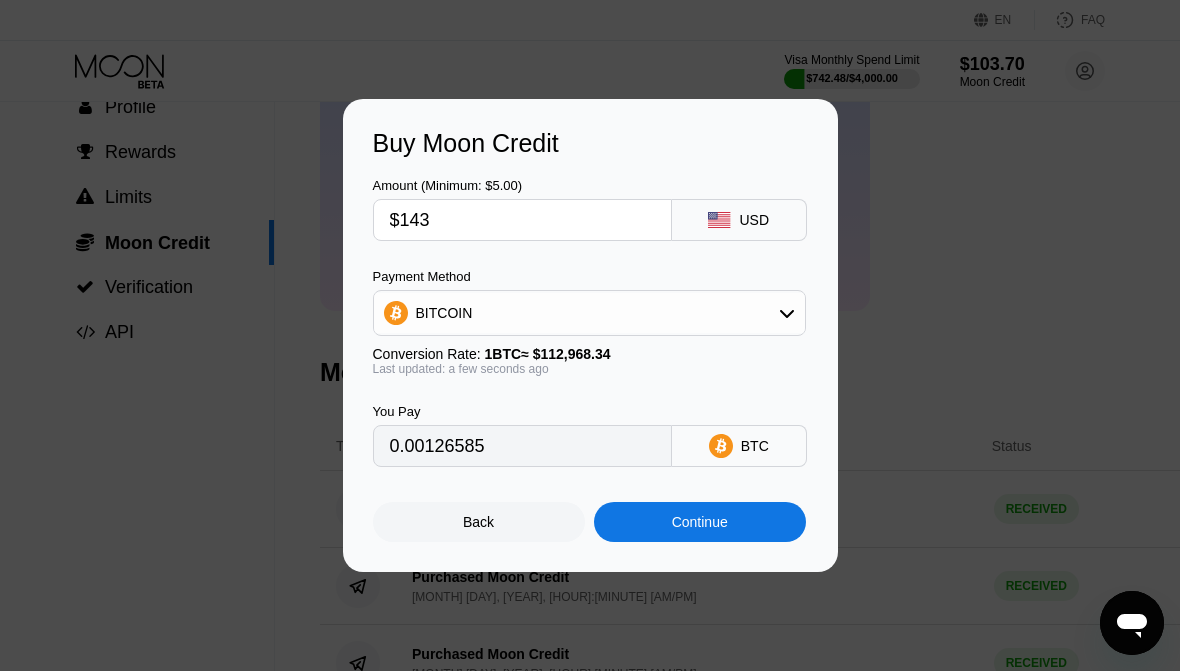click on "Continue" at bounding box center (700, 522) 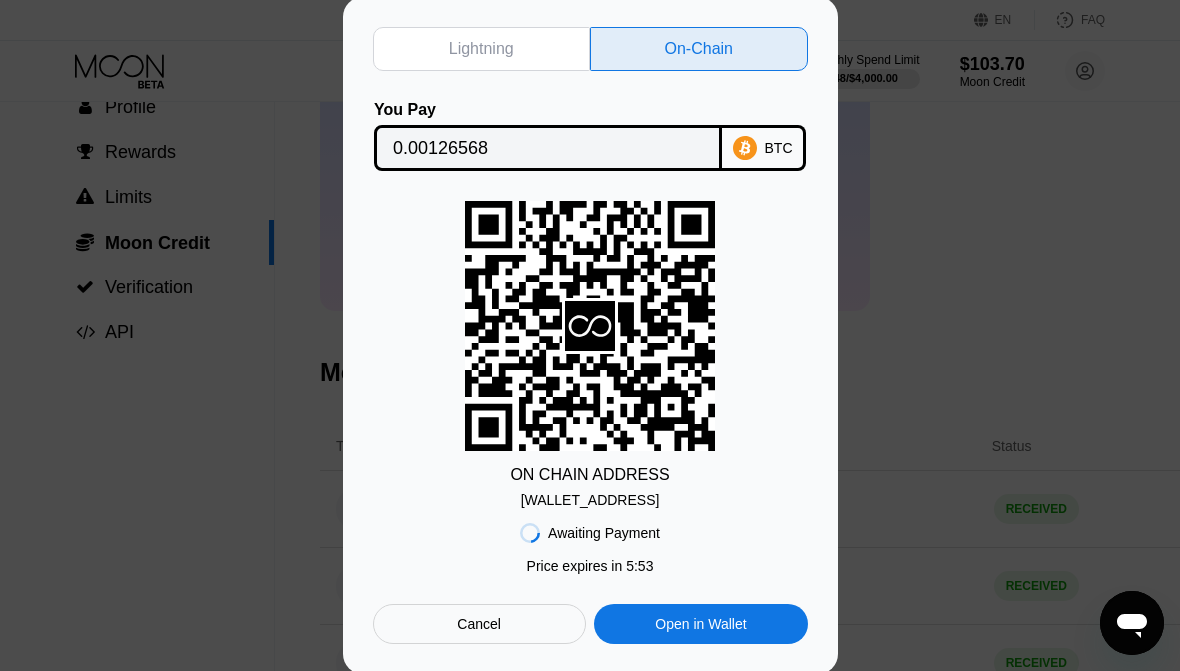 click on "Cancel" at bounding box center (479, 624) 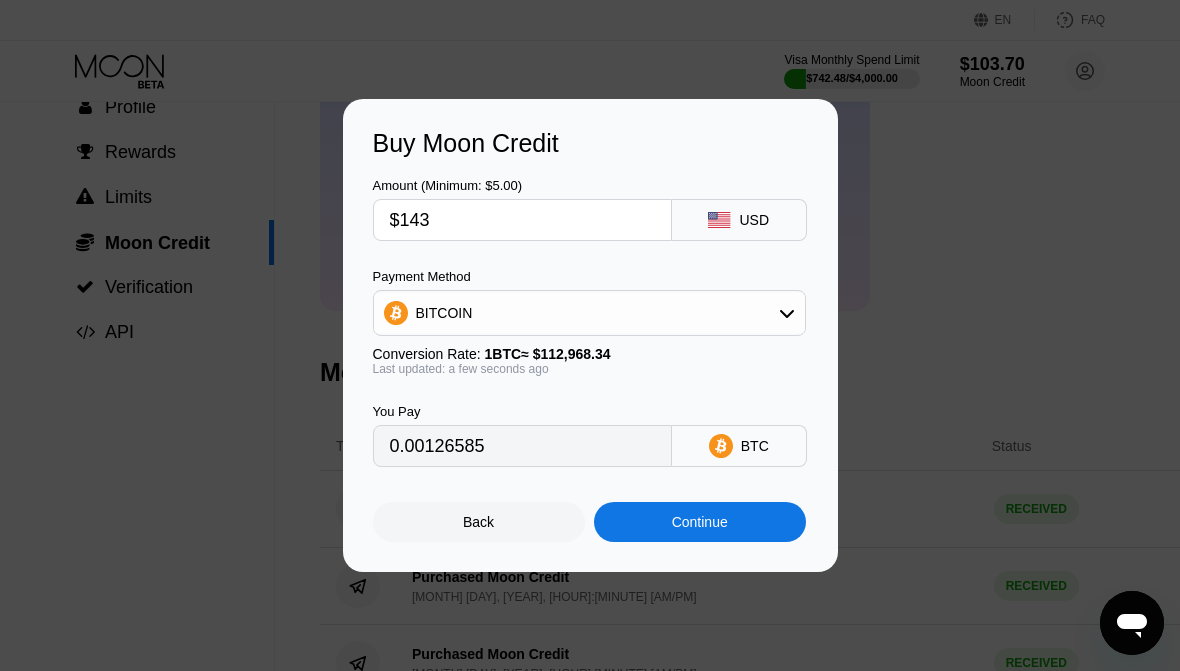 click on "$143" at bounding box center [522, 220] 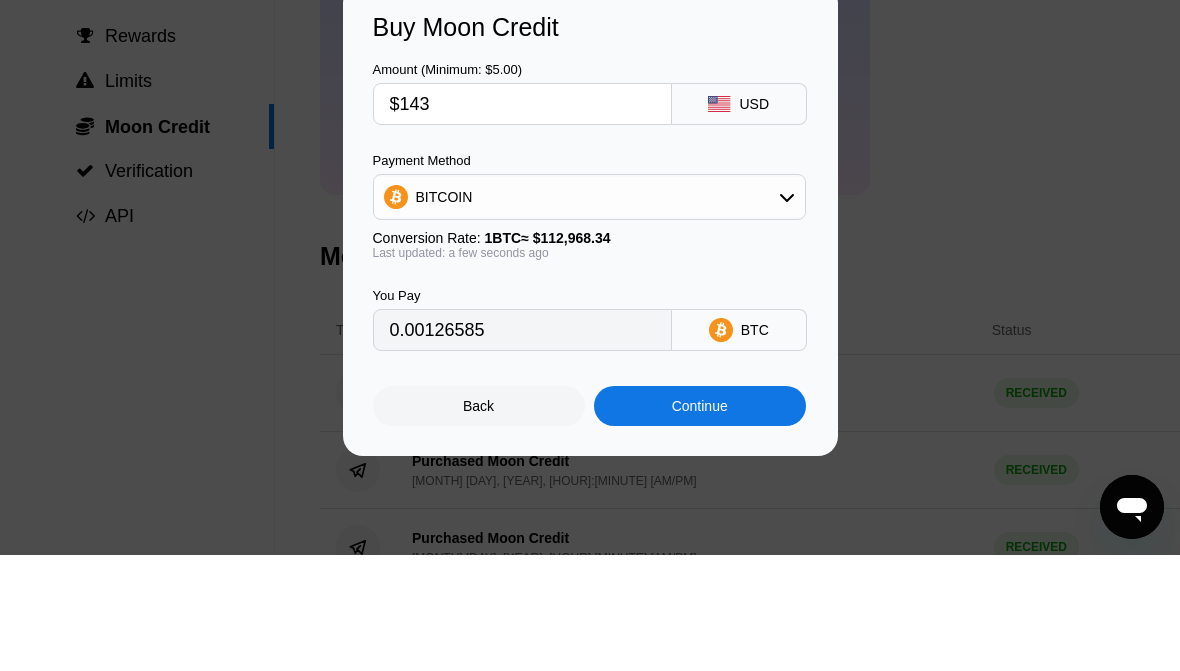 type on "$14" 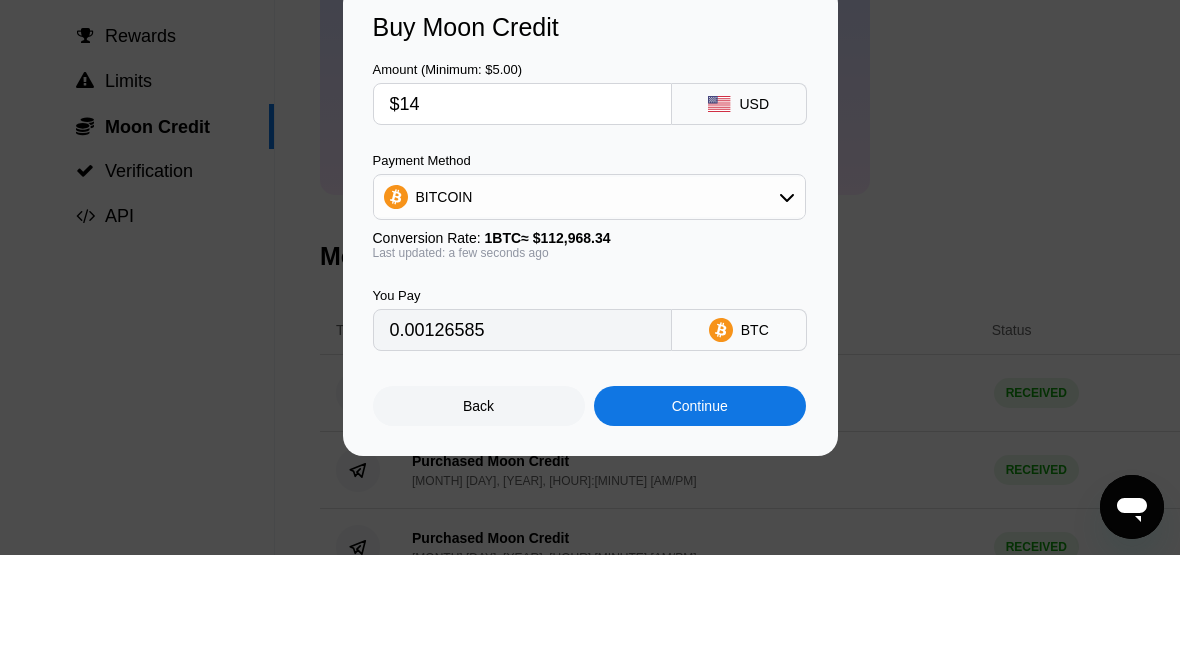 type on "0.00012393" 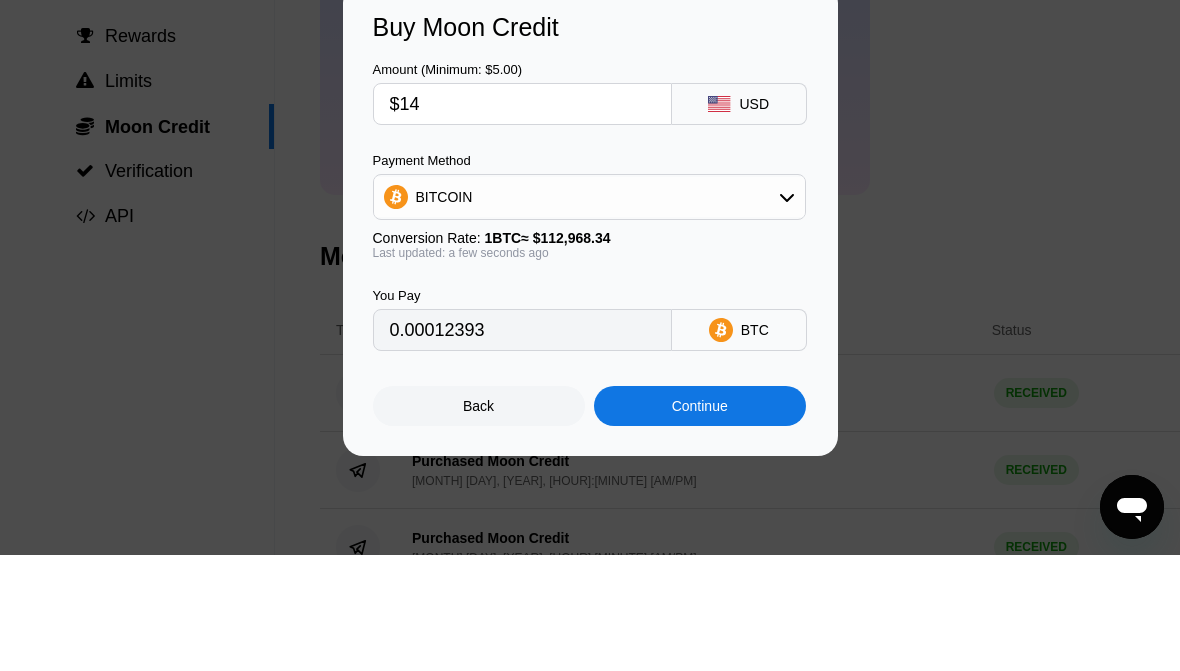 type on "$142" 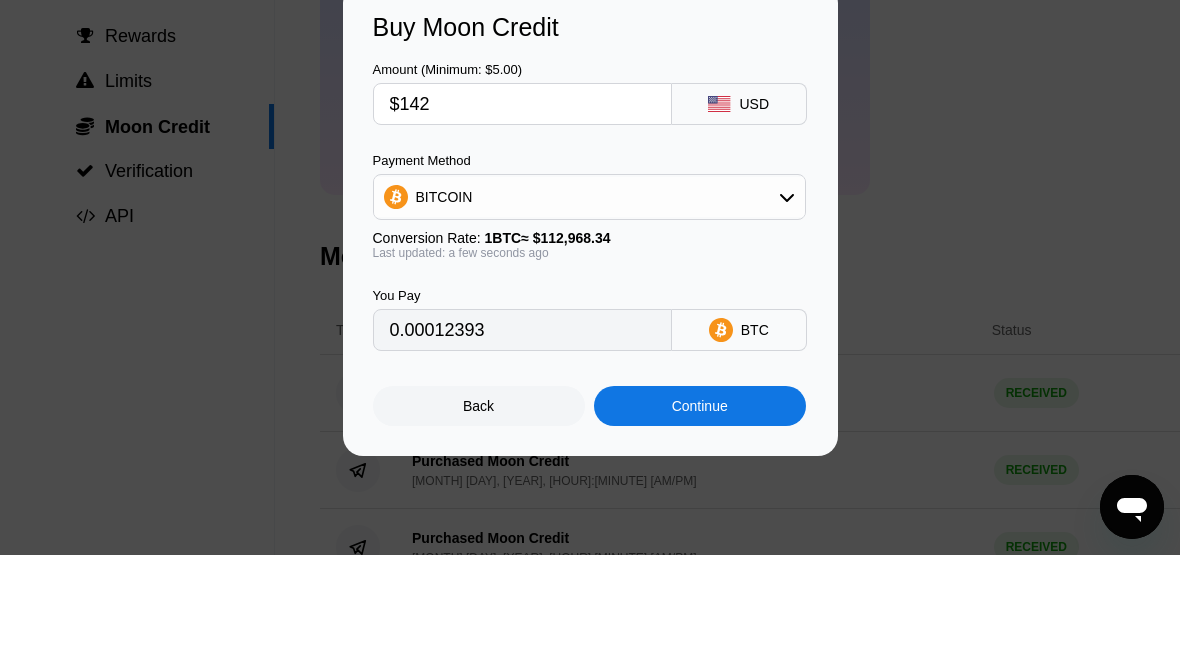 type on "0.00125699" 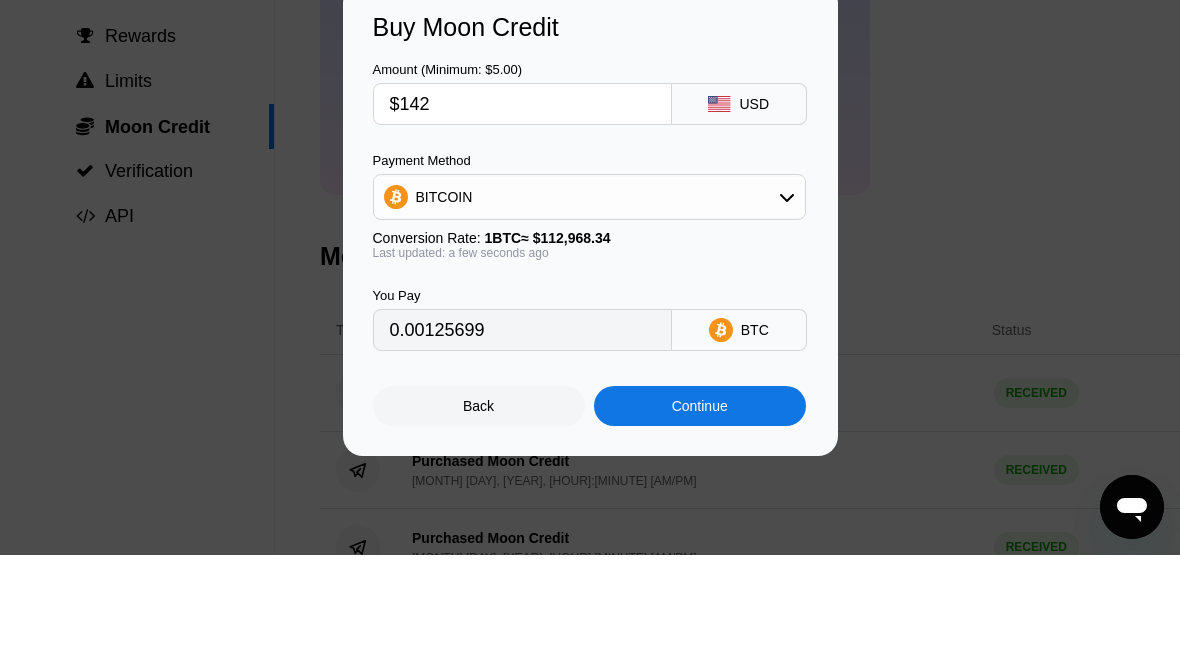 scroll, scrollTop: 232, scrollLeft: 0, axis: vertical 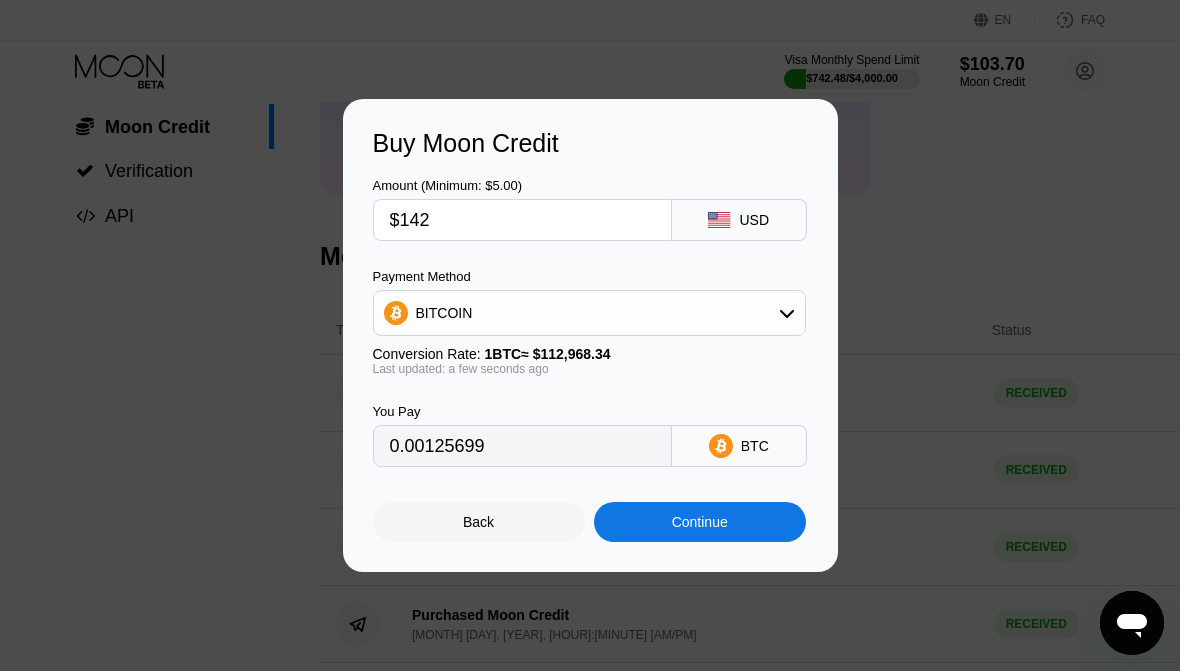 click on "Continue" at bounding box center (700, 522) 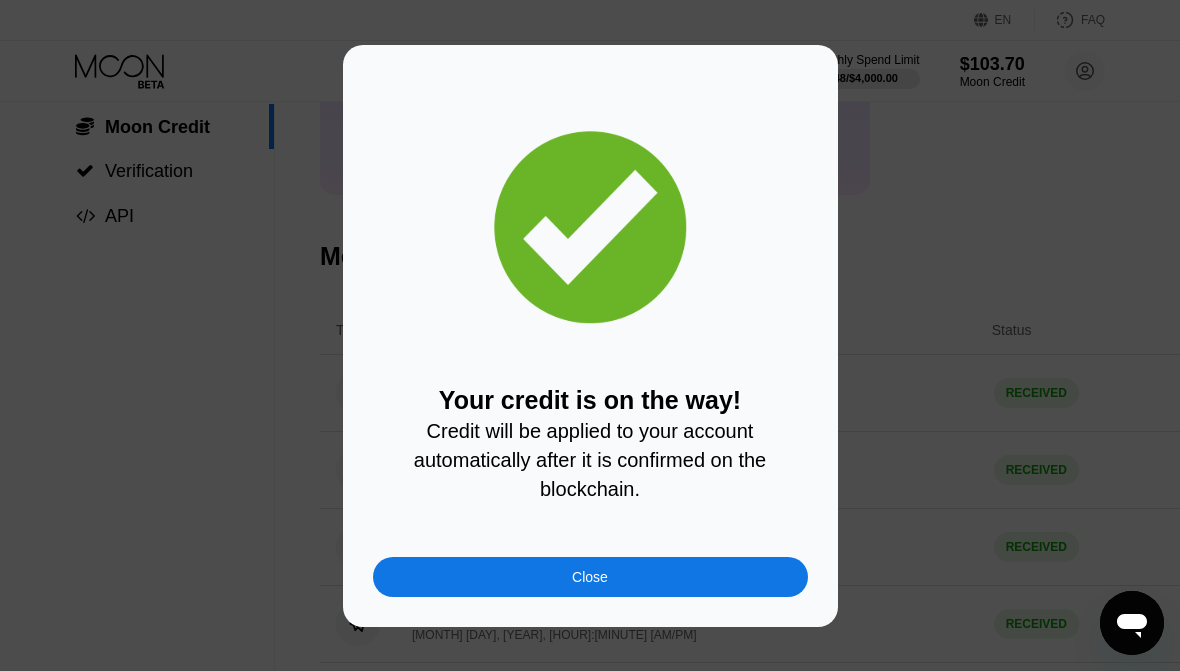 click on "Close" at bounding box center (590, 577) 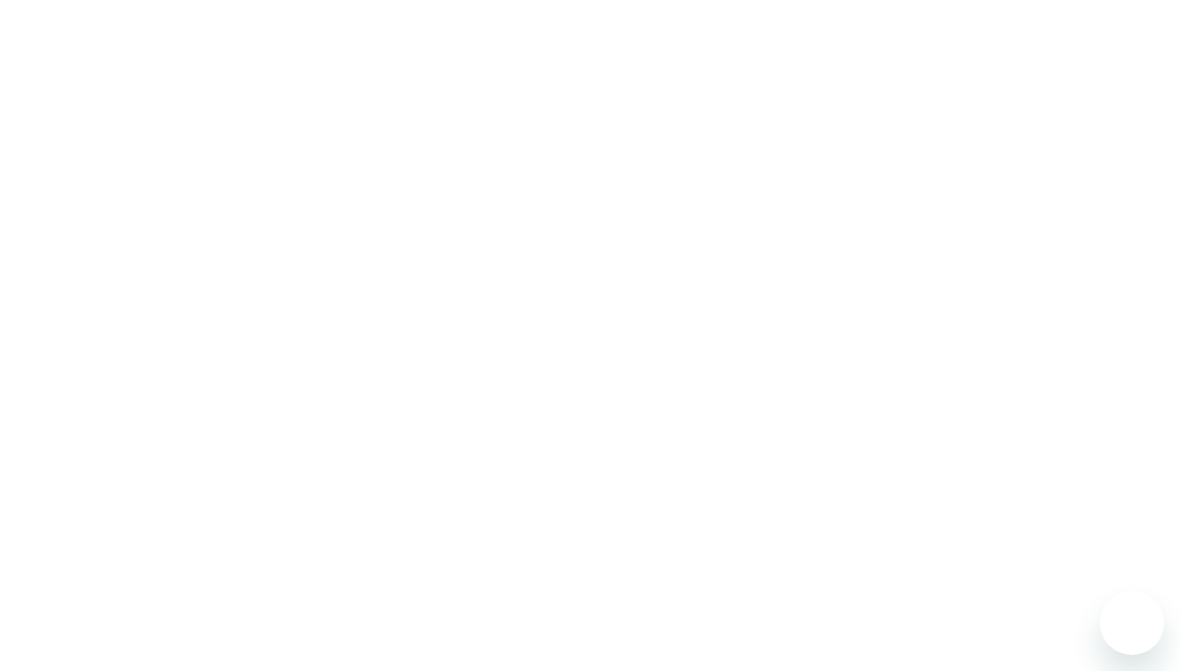 scroll, scrollTop: 0, scrollLeft: 0, axis: both 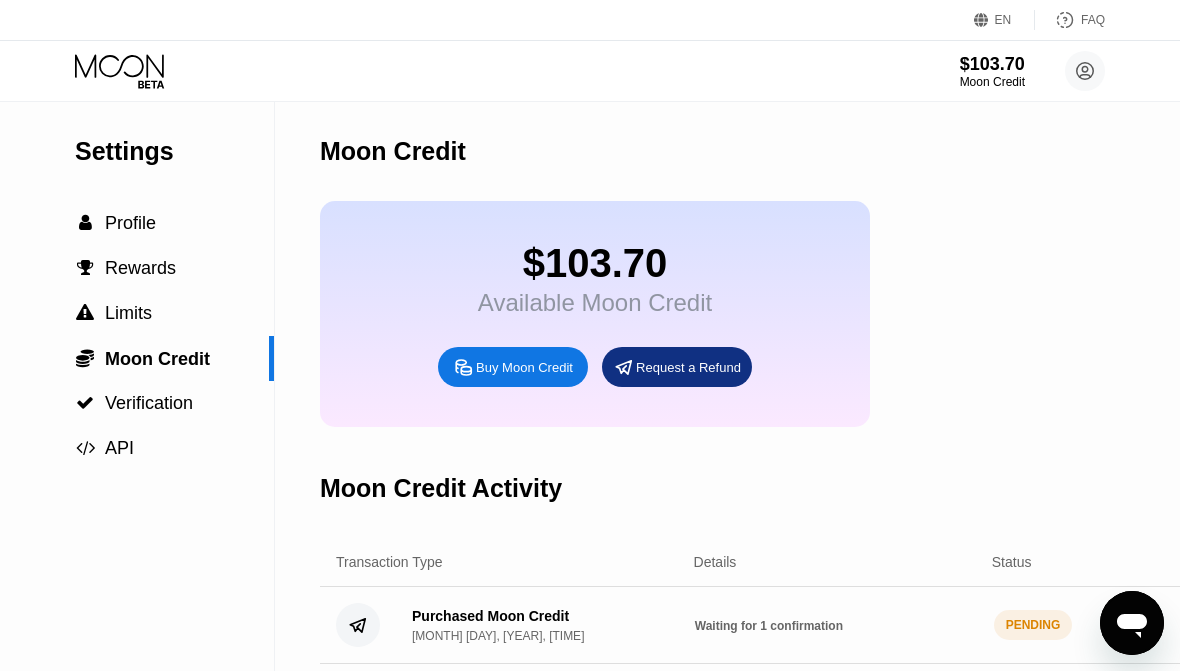 click on "Purchased Moon Credit Aug 3, 2025, 11:56 AM RECEIVED $ 222.00" at bounding box center (842, 702) 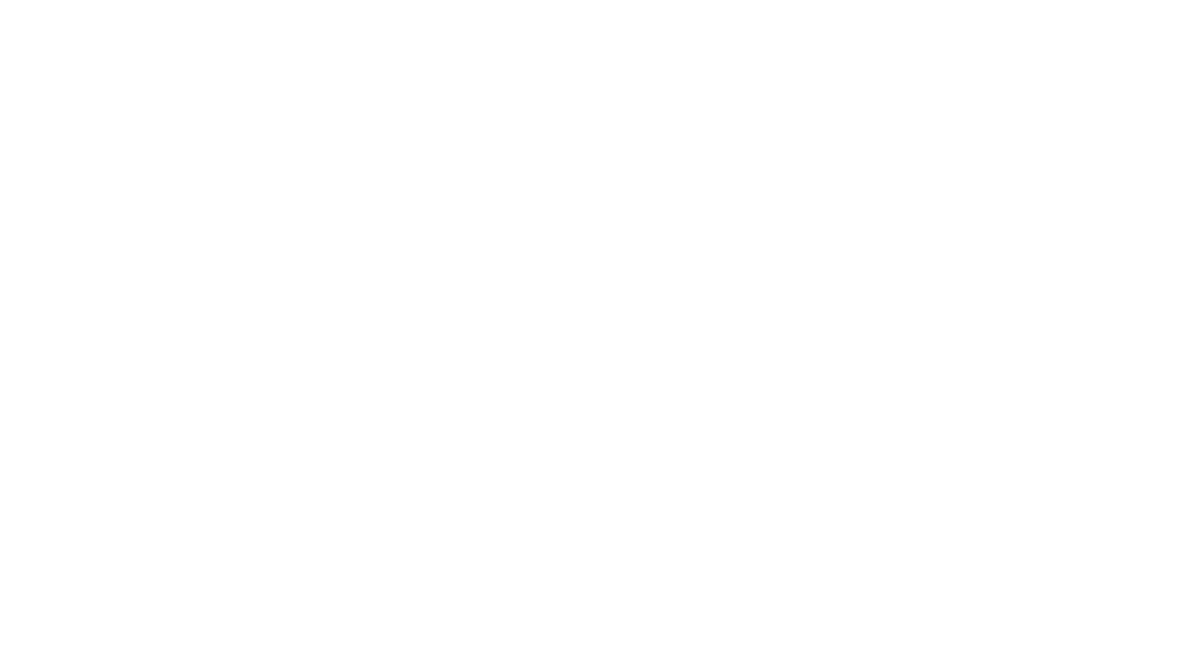 scroll, scrollTop: 0, scrollLeft: 0, axis: both 